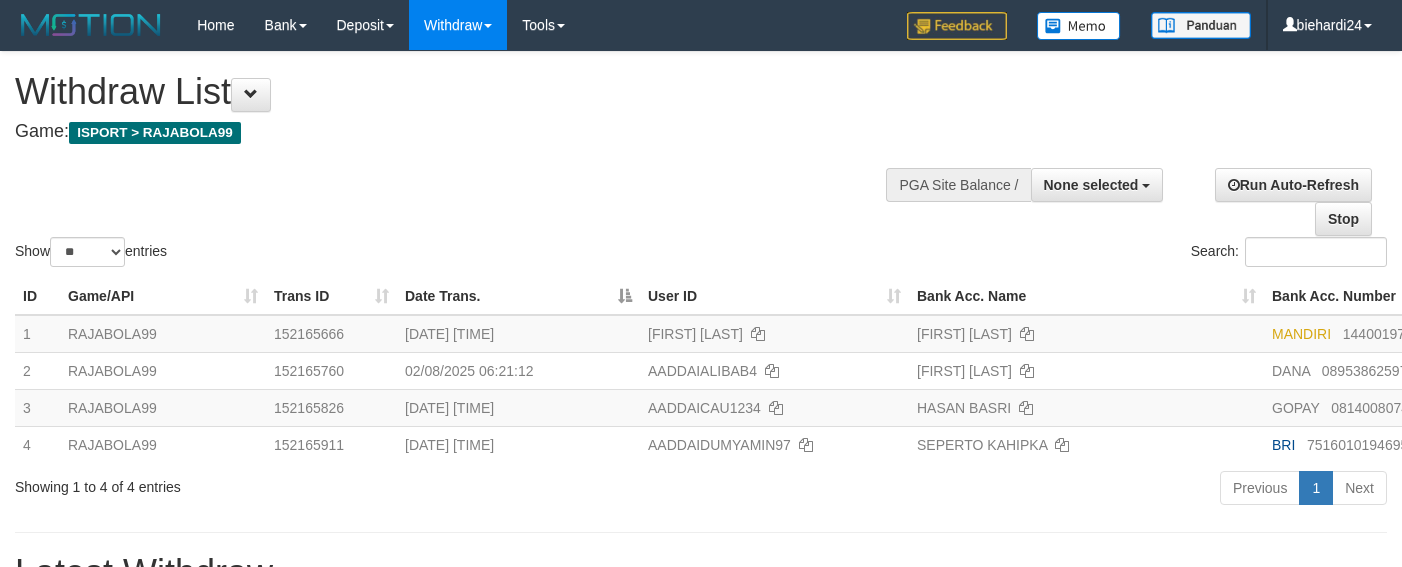 select 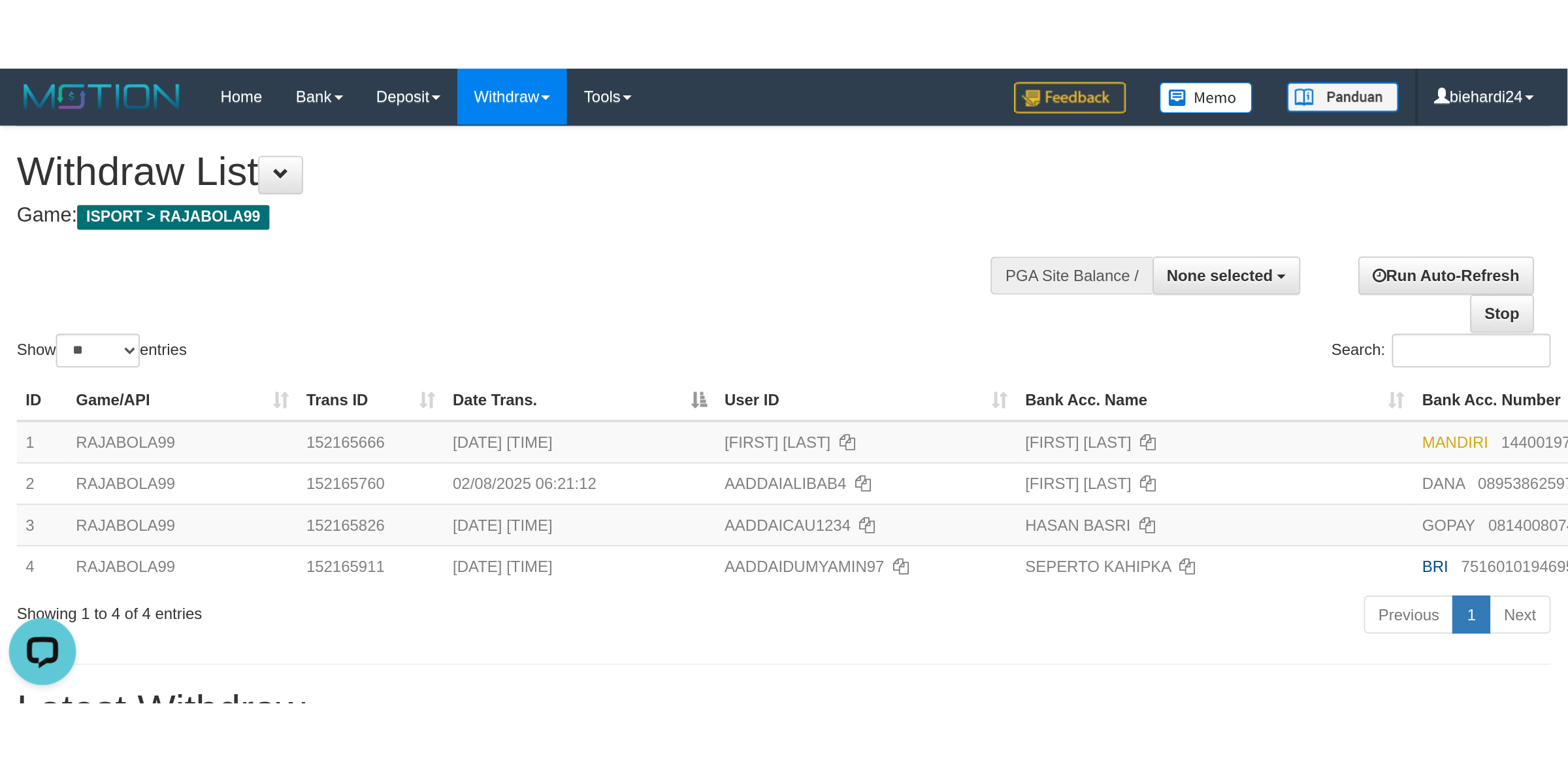 scroll, scrollTop: 0, scrollLeft: 0, axis: both 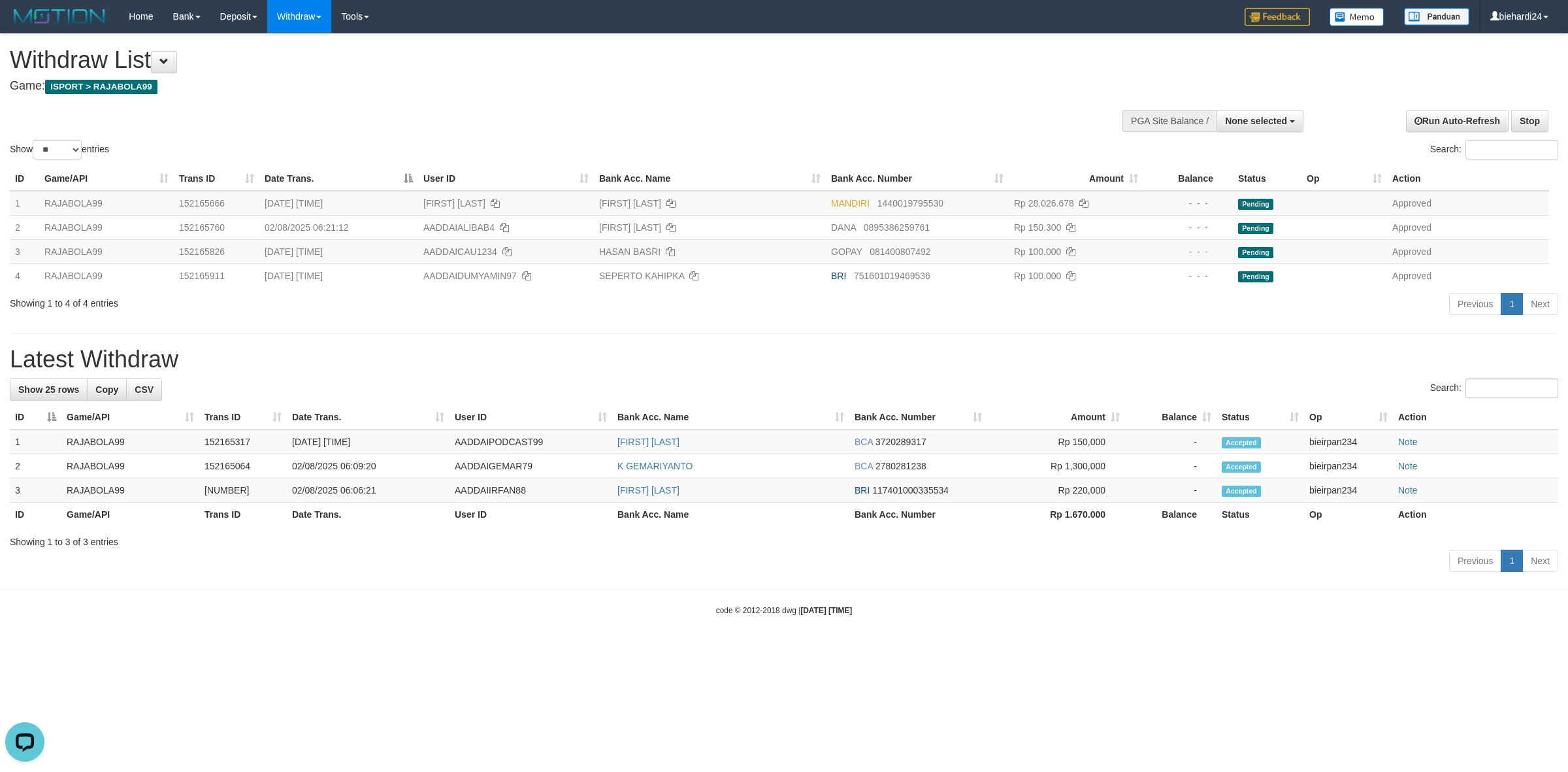 click on "Show  ** ** ** ***  entries Search:" at bounding box center (784, 98) 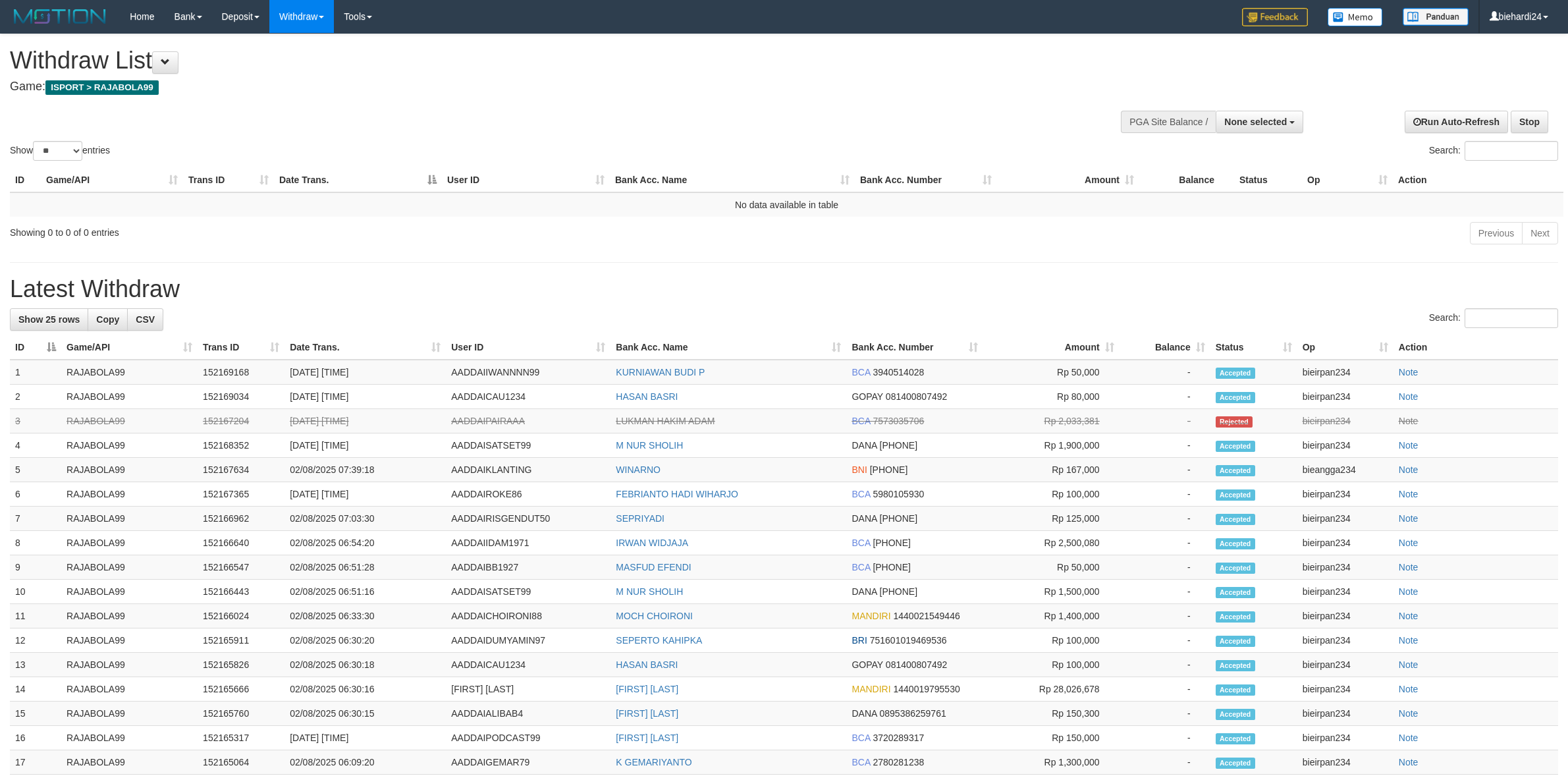 select 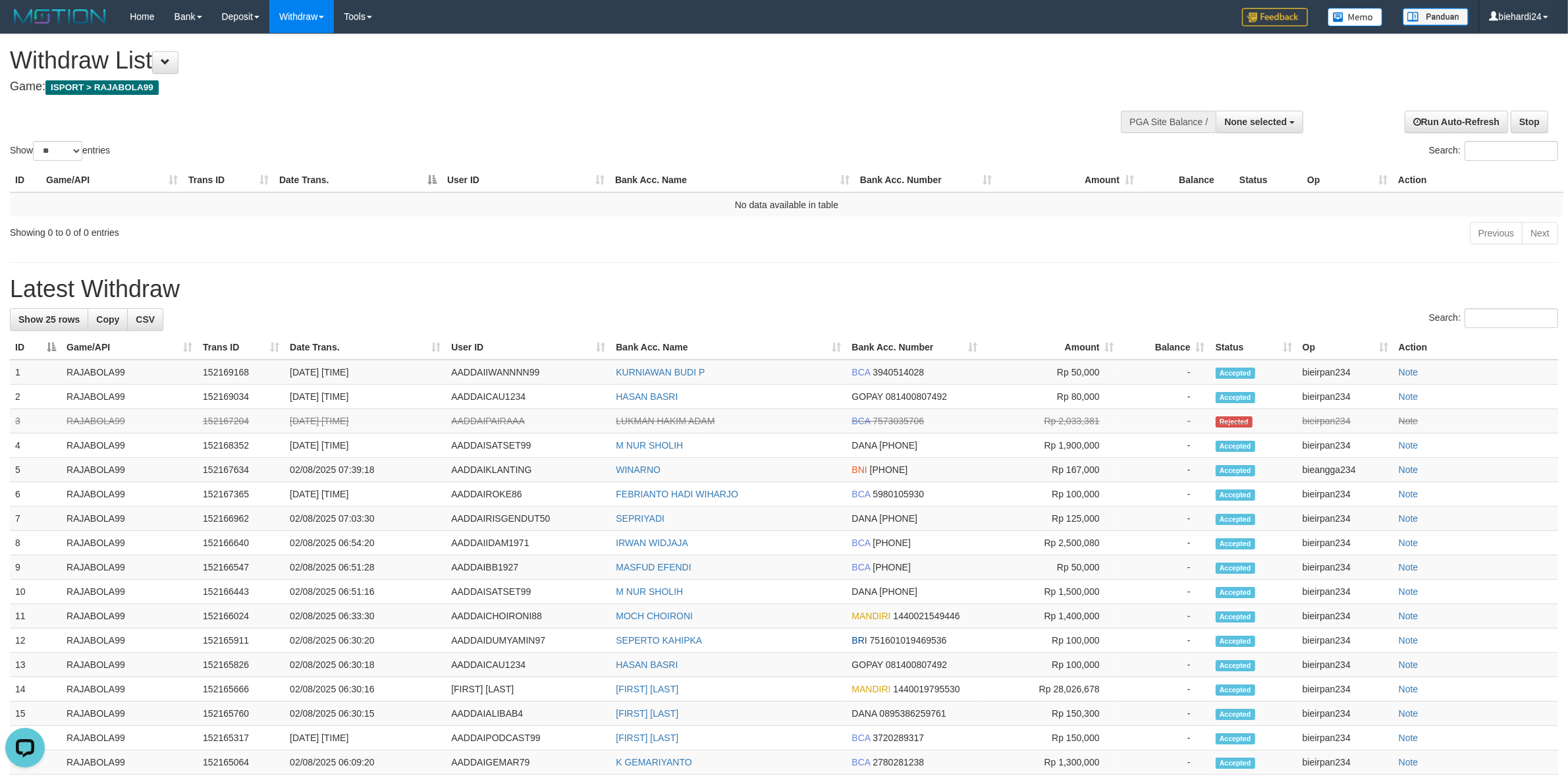 scroll, scrollTop: 0, scrollLeft: 0, axis: both 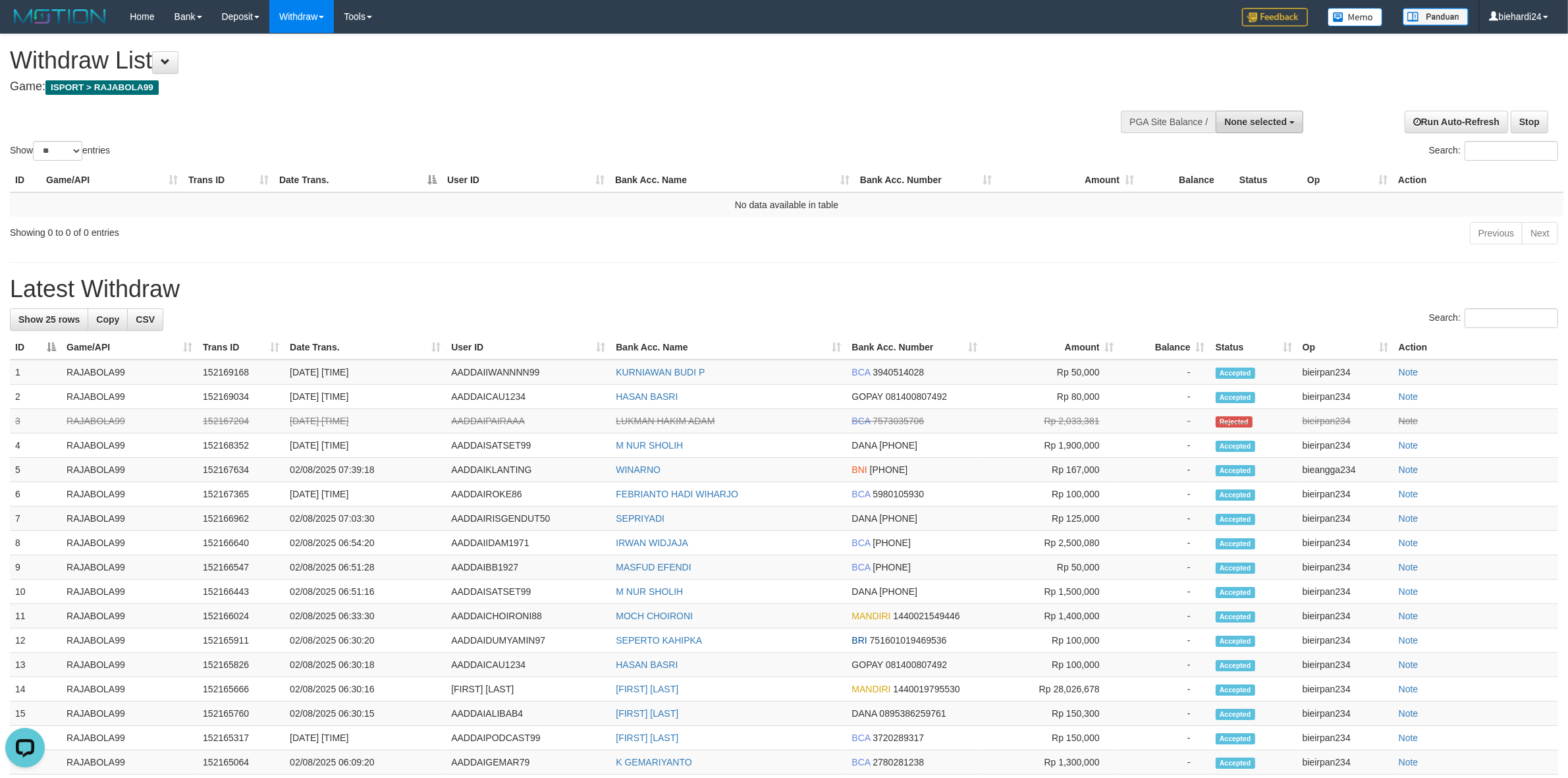 click on "None selected" at bounding box center (1255, 122) 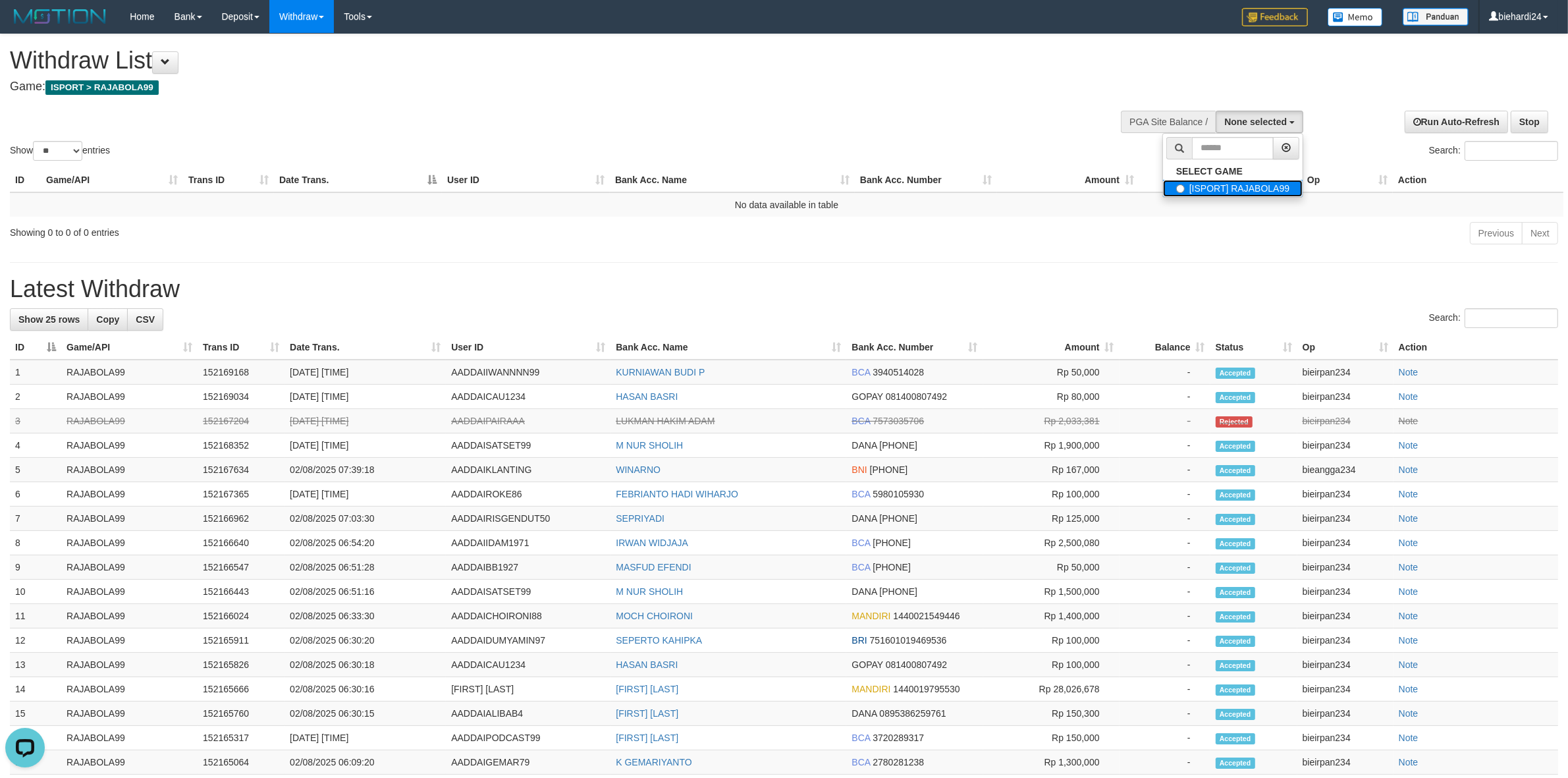 click on "[ISPORT] RAJABOLA99" at bounding box center (1233, 188) 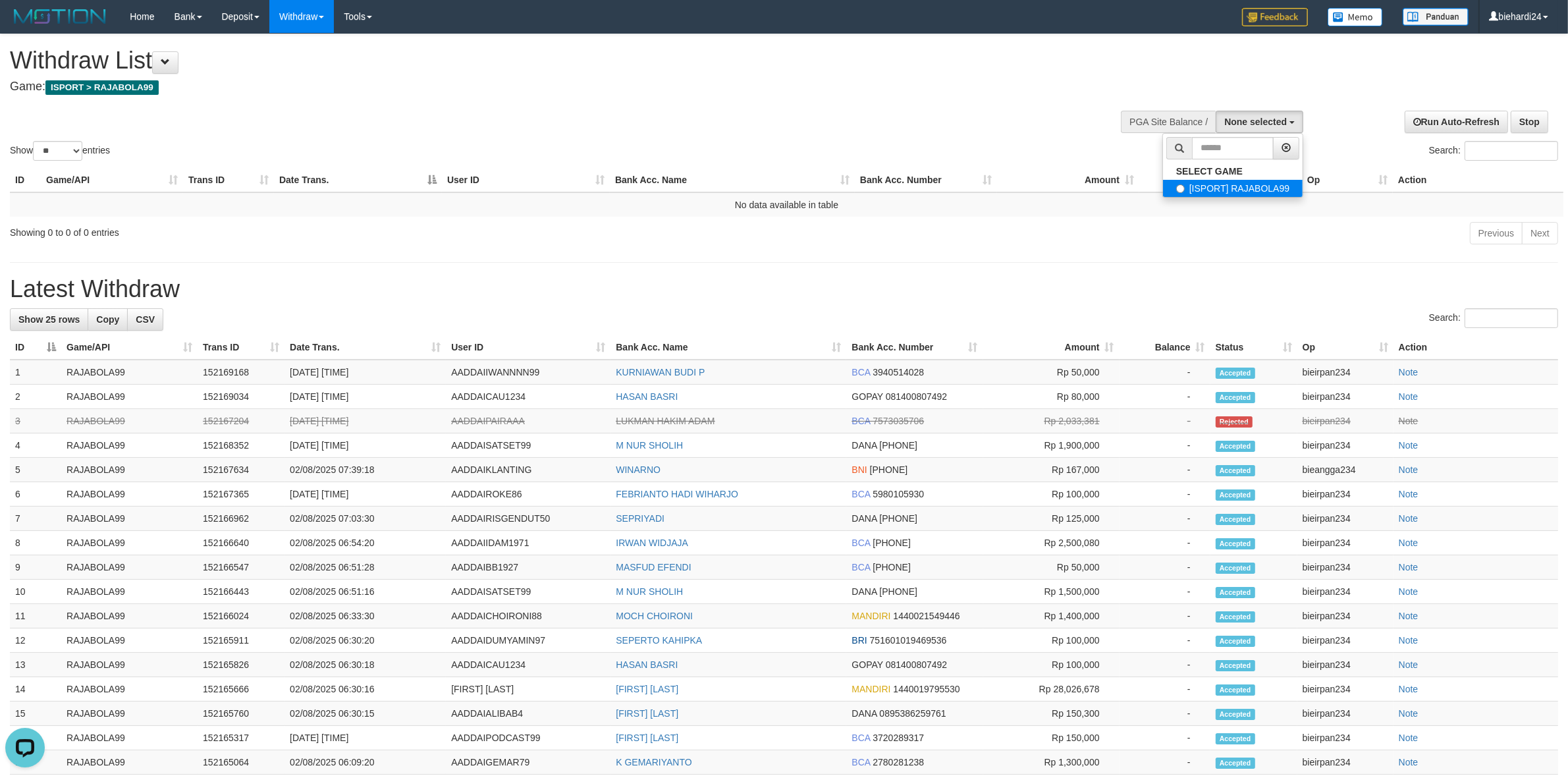 select on "****" 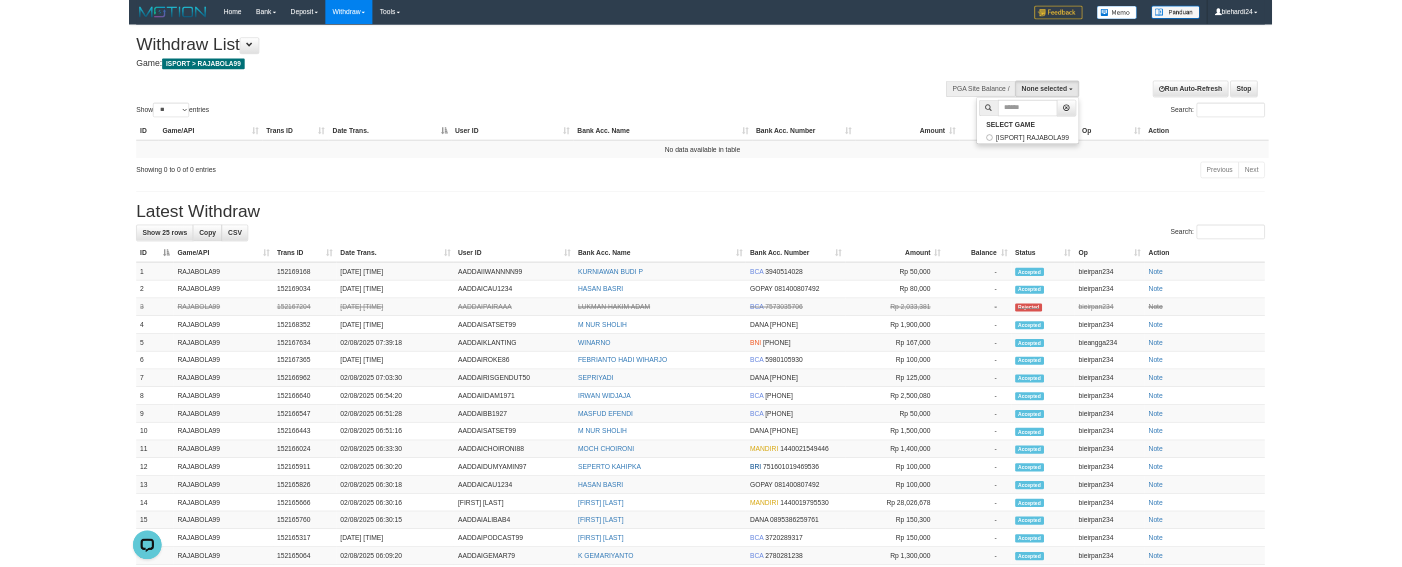 scroll, scrollTop: 17, scrollLeft: 0, axis: vertical 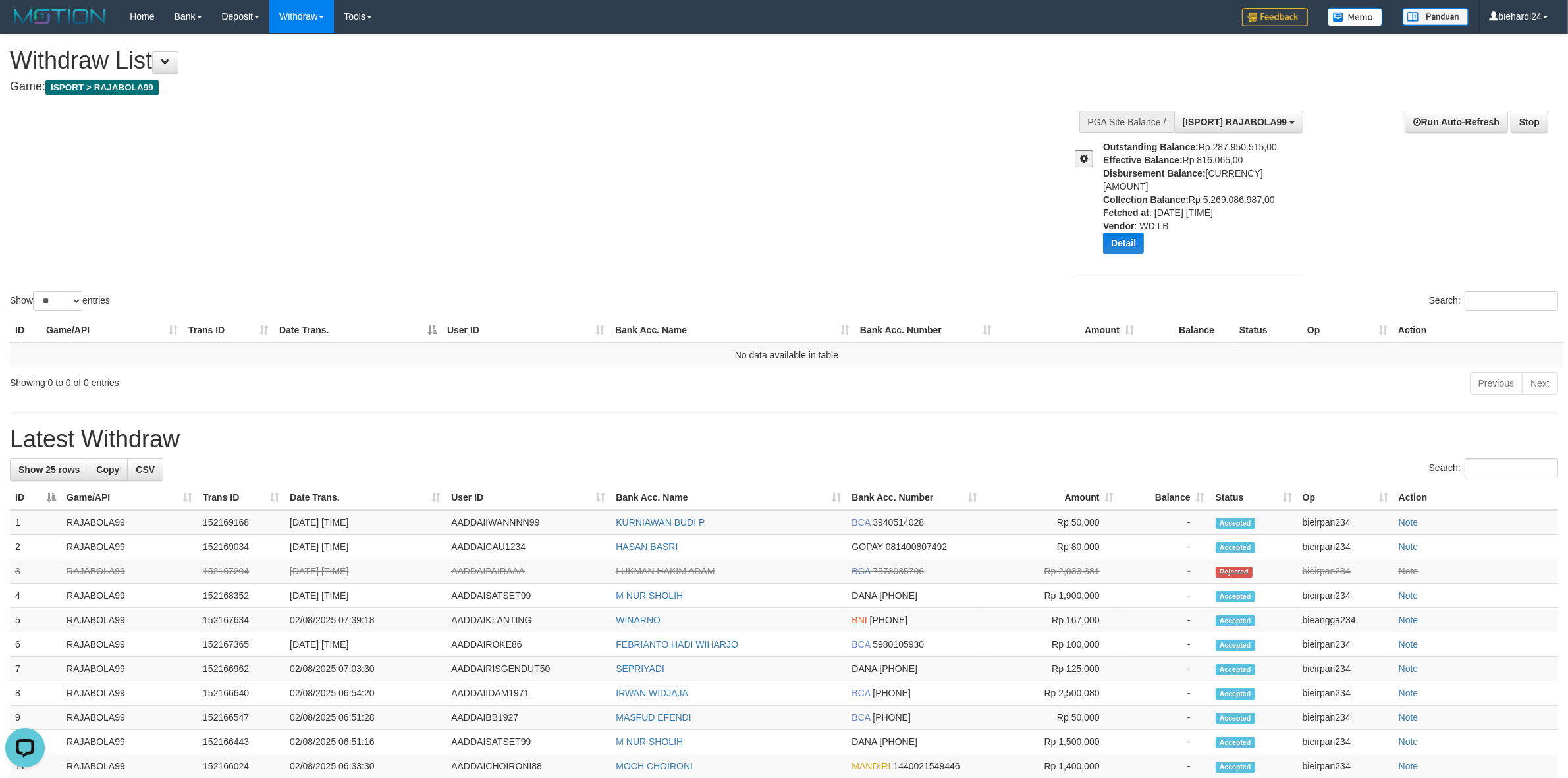 click at bounding box center (1084, 159) 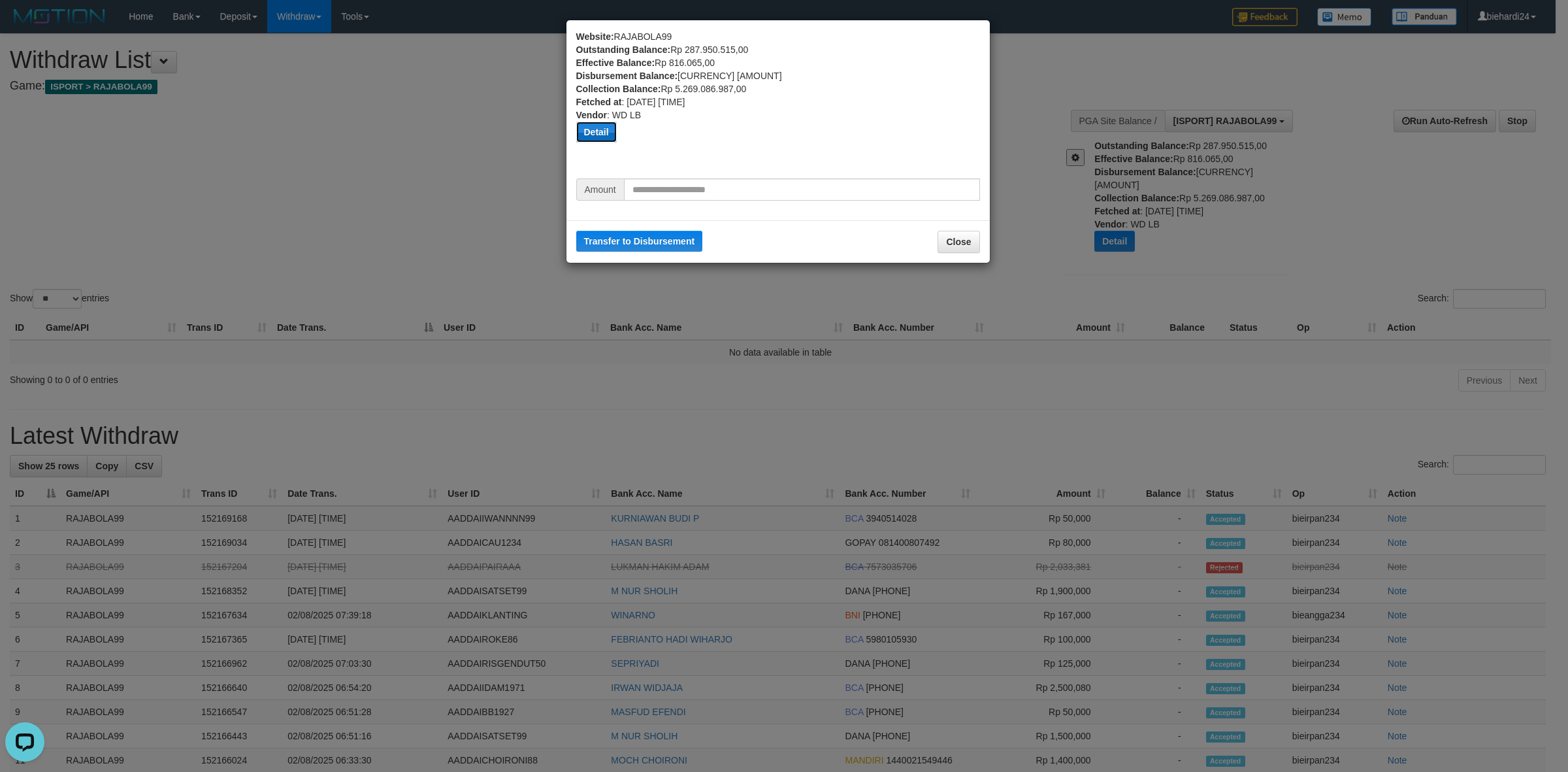 click on "Detail" at bounding box center [596, 132] 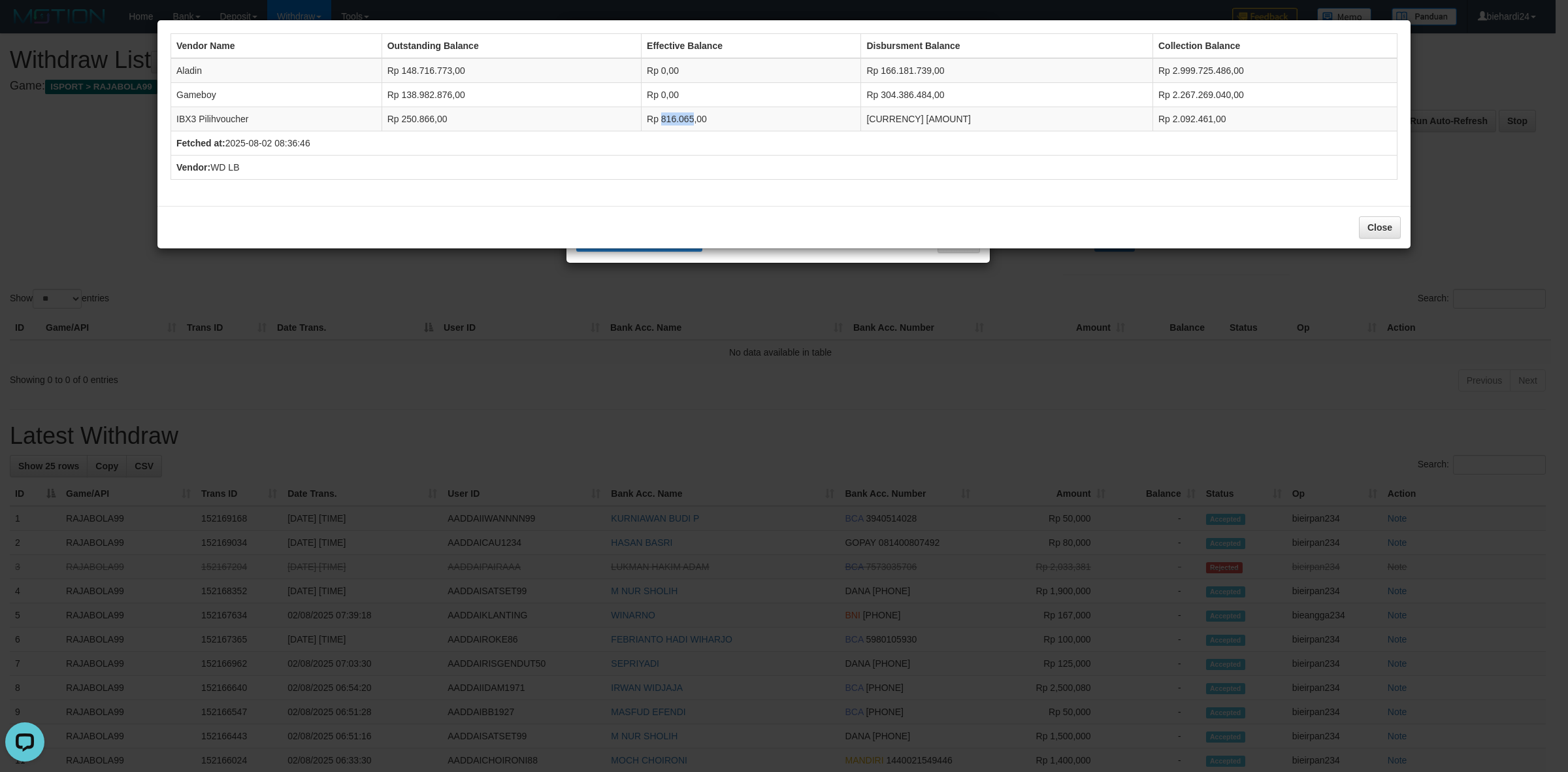 drag, startPoint x: 673, startPoint y: 118, endPoint x: 704, endPoint y: 124, distance: 31.57531 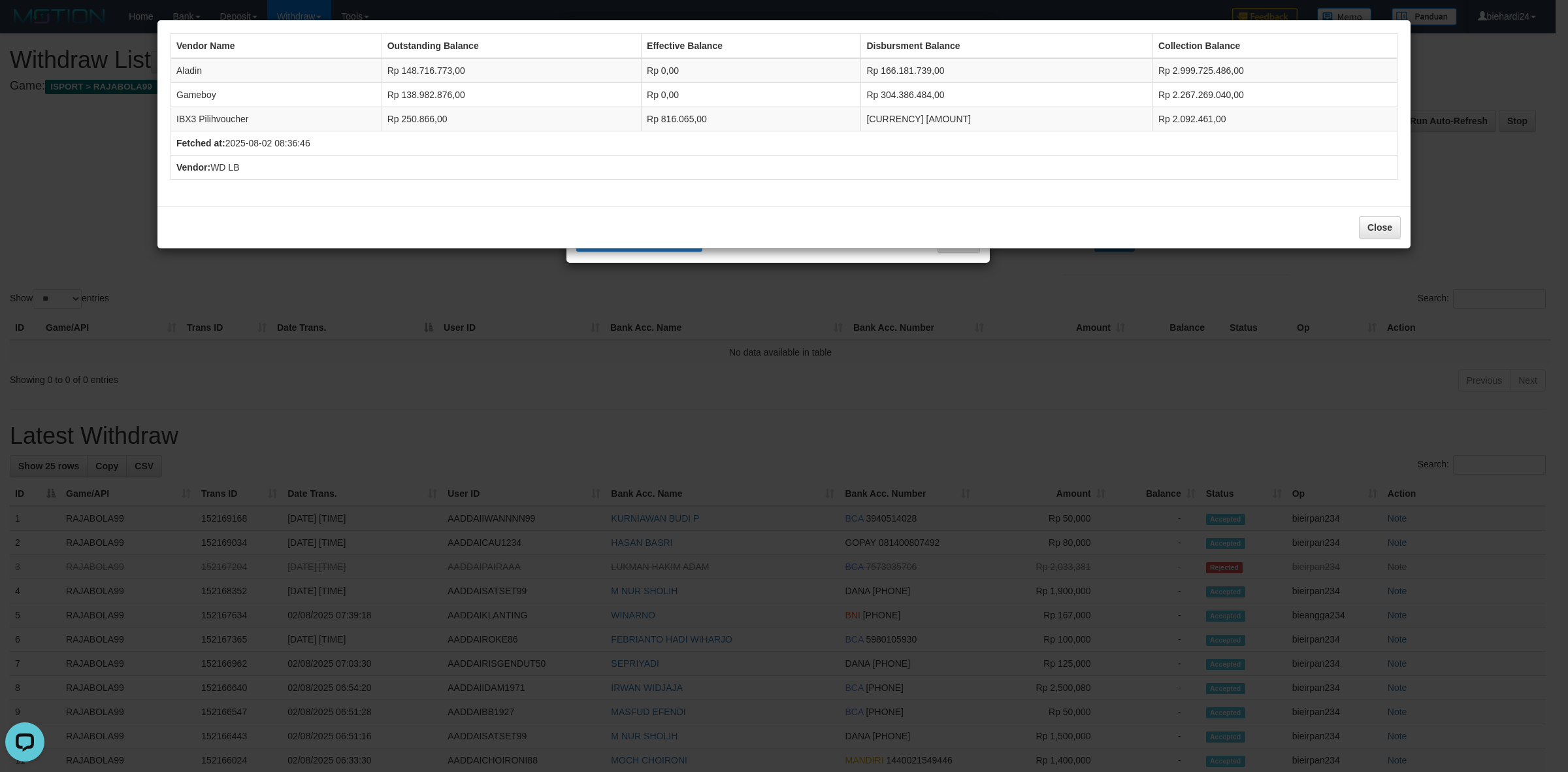 click on "Fetched at:   2025-08-02 08:36:46" at bounding box center (784, 143) 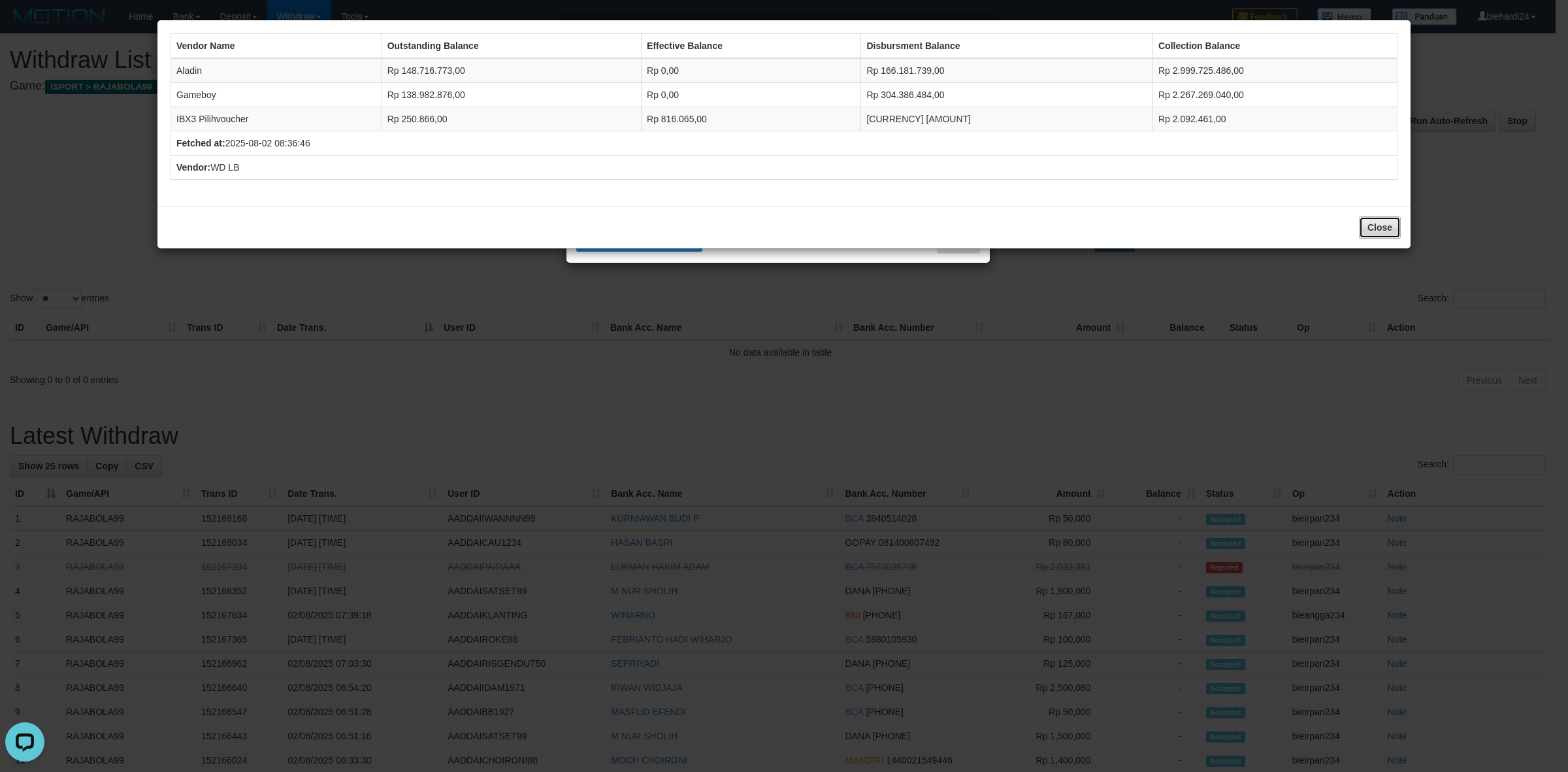 click on "Close" at bounding box center [1380, 227] 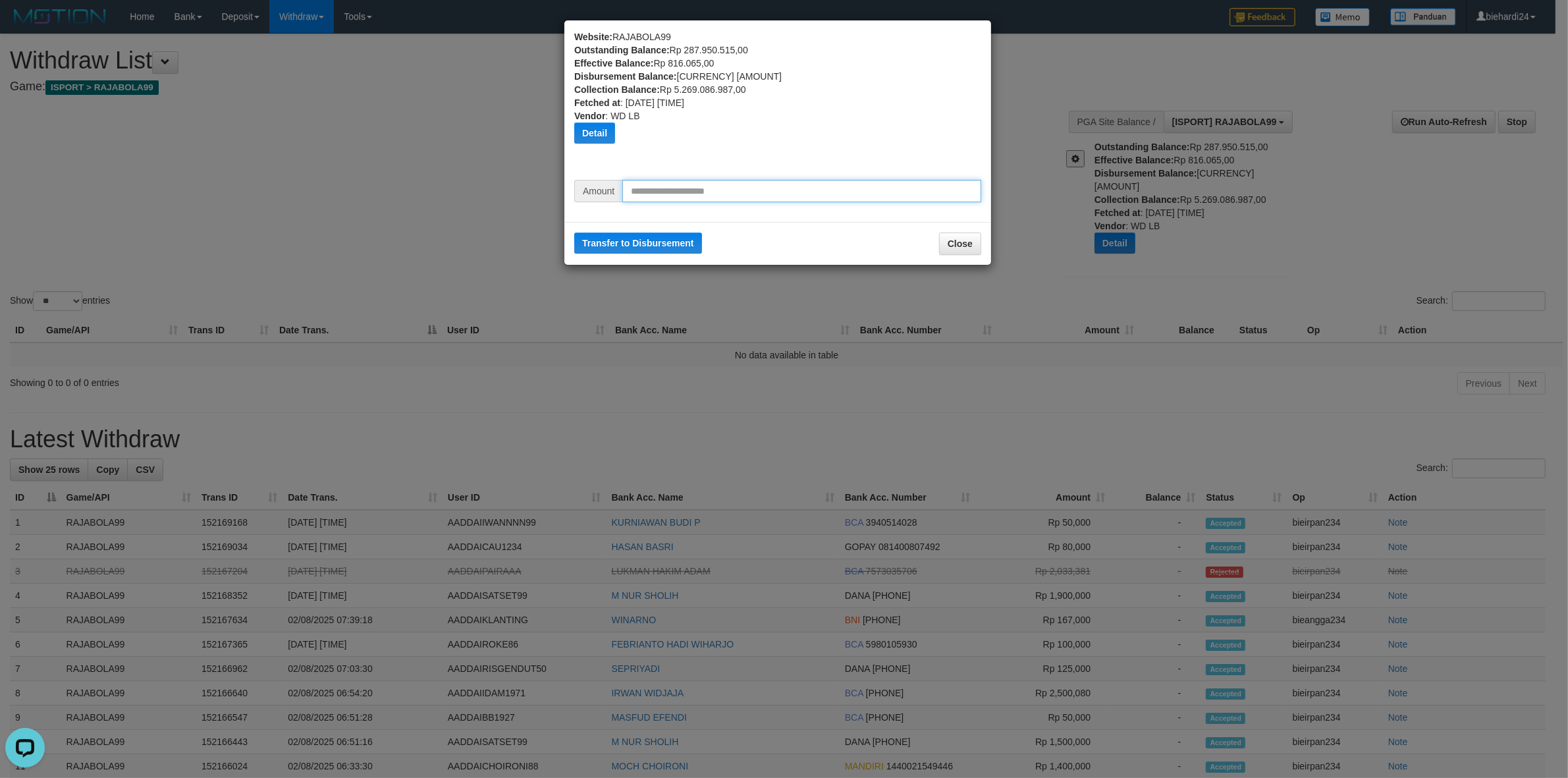 click at bounding box center [801, 191] 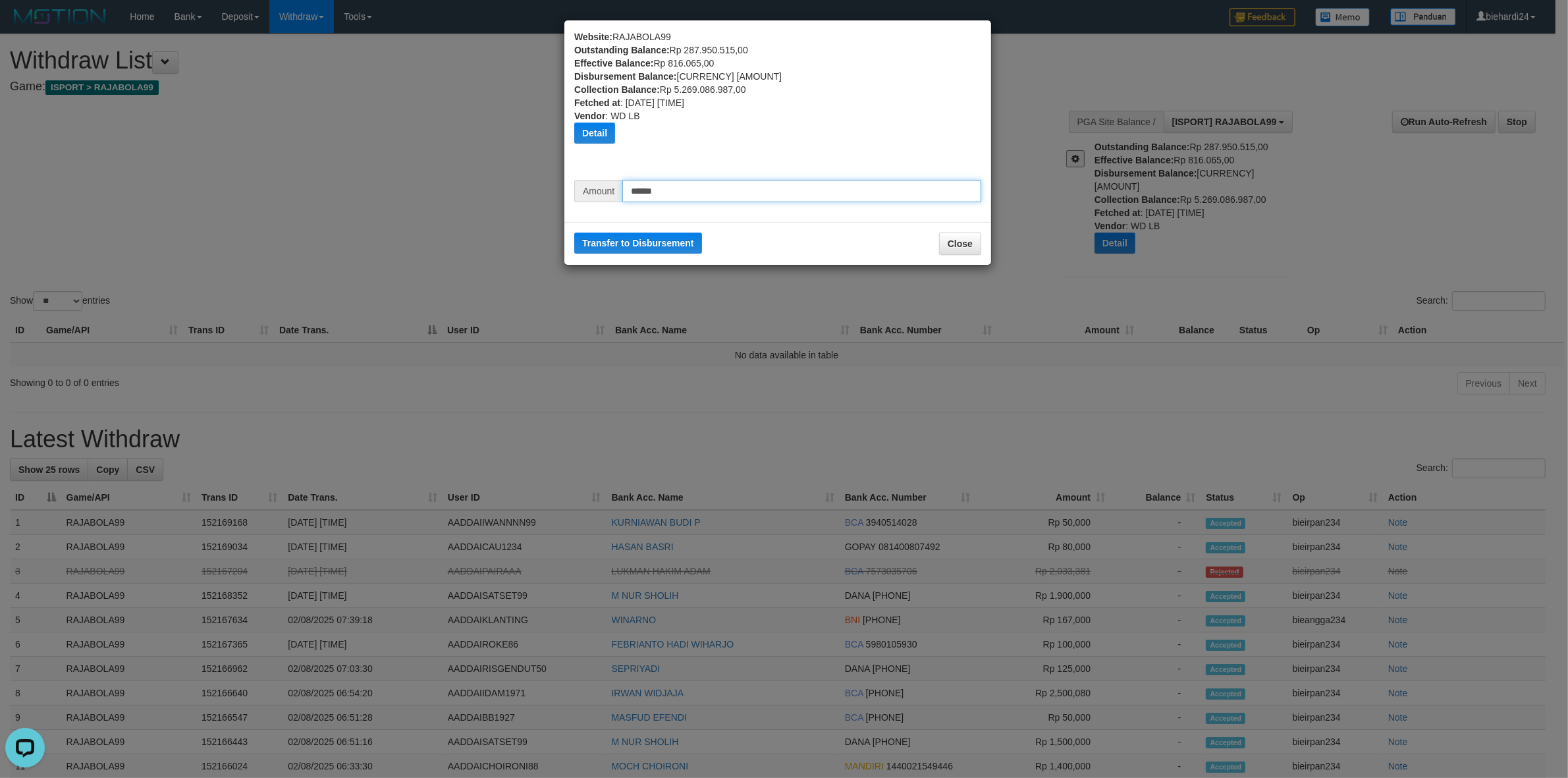 type on "******" 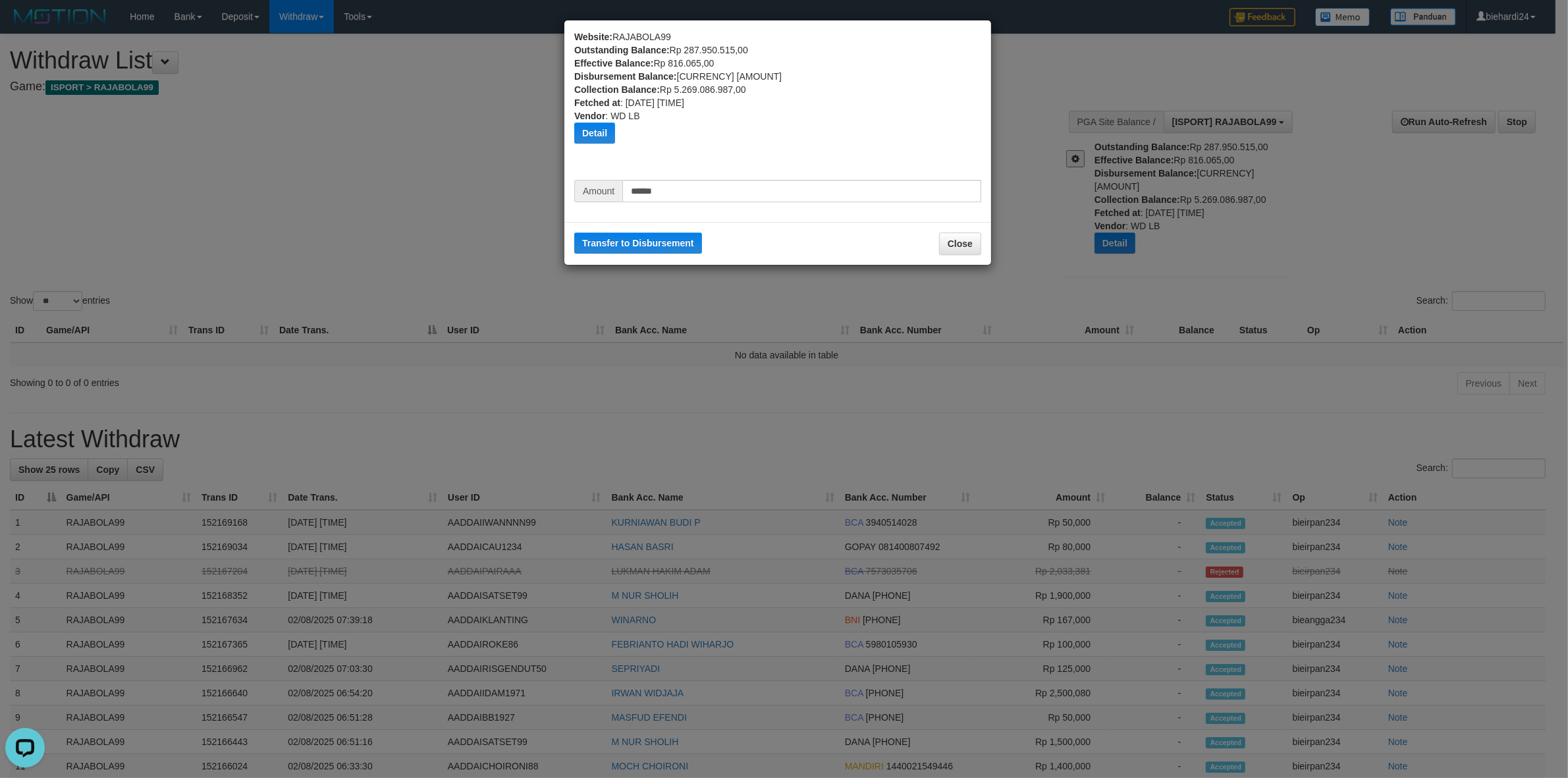 click on "Transfer to Disbursement
Close" at bounding box center (778, 243) 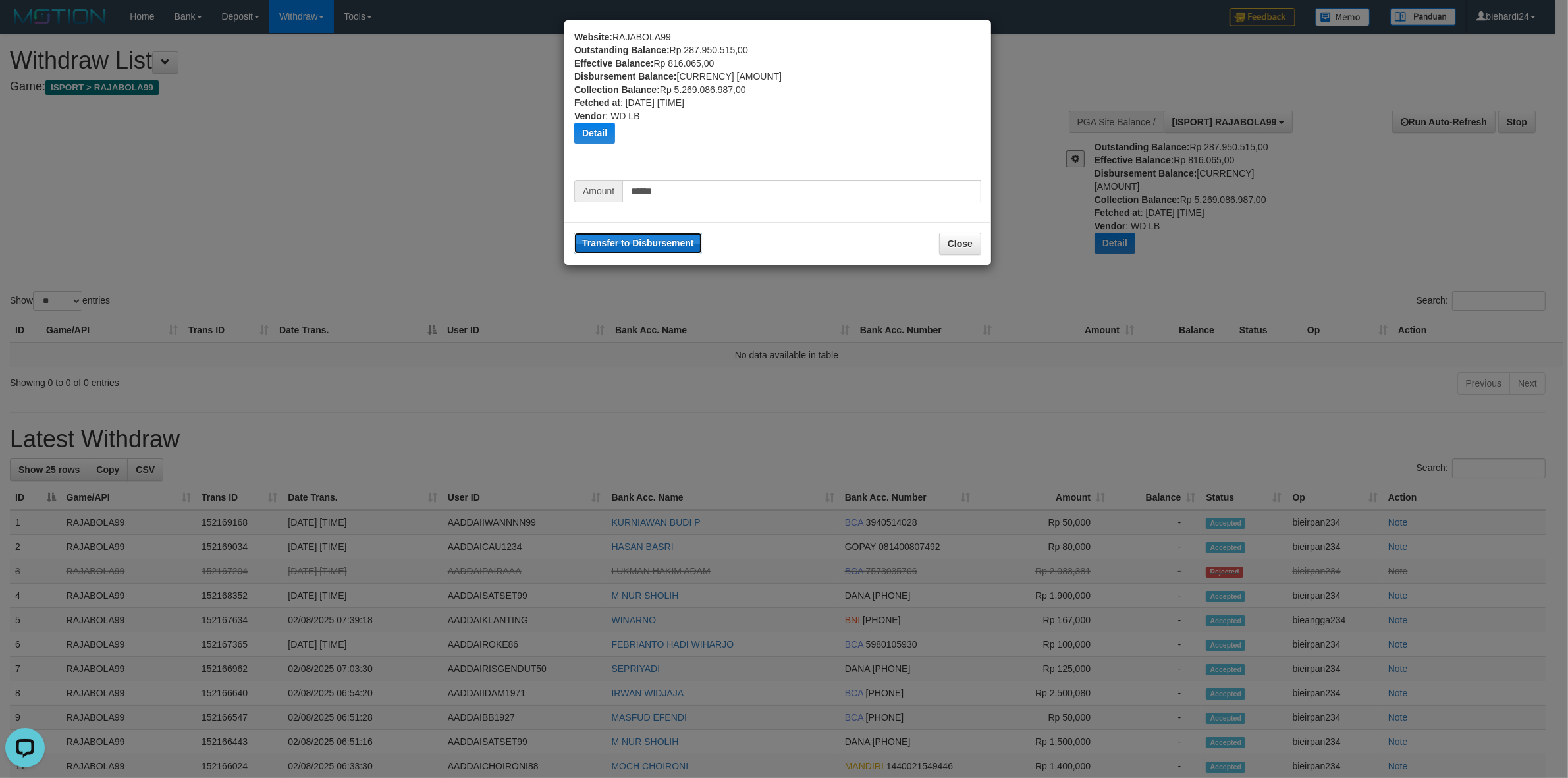 click on "Transfer to Disbursement" at bounding box center [638, 243] 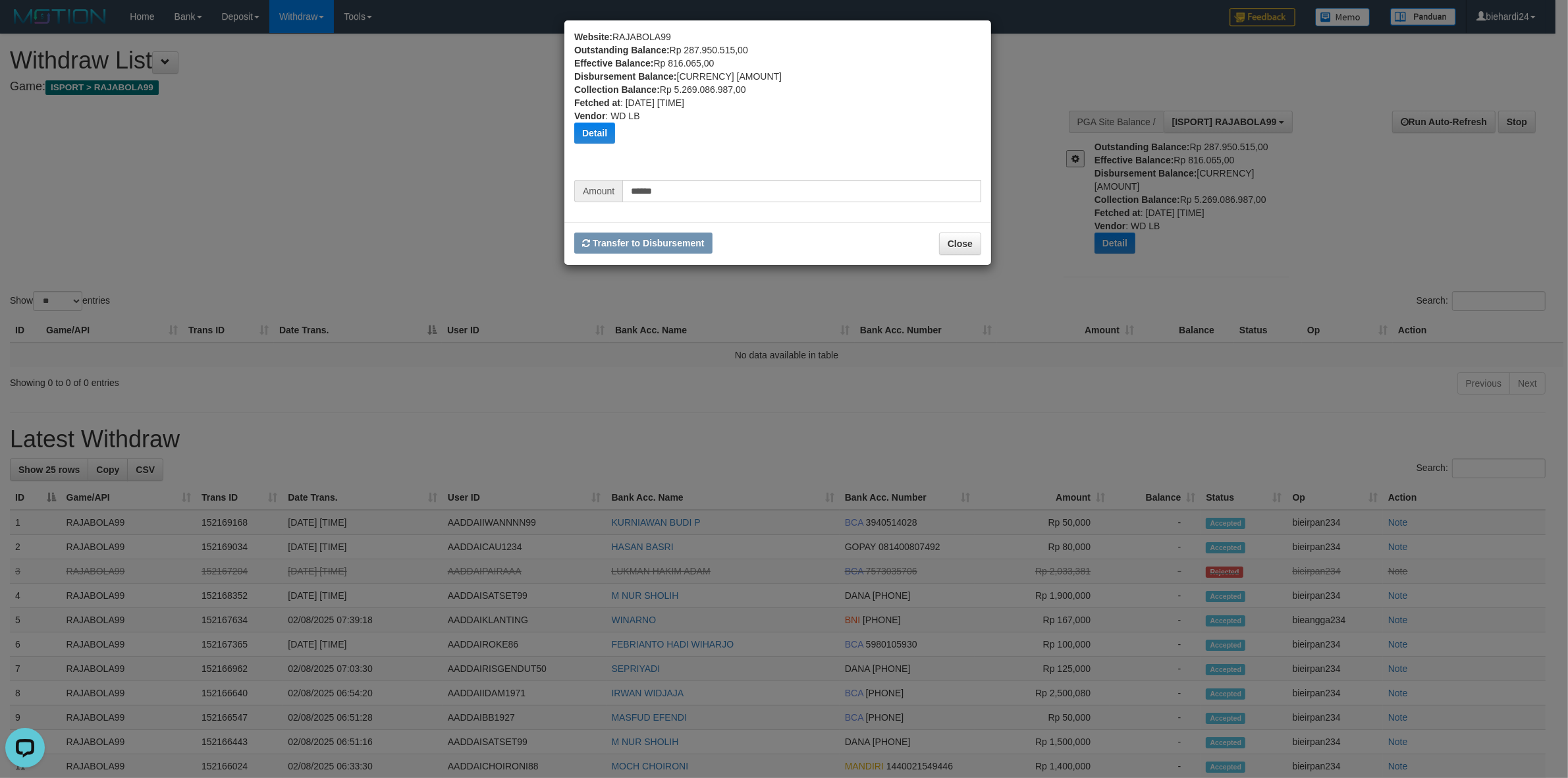 type 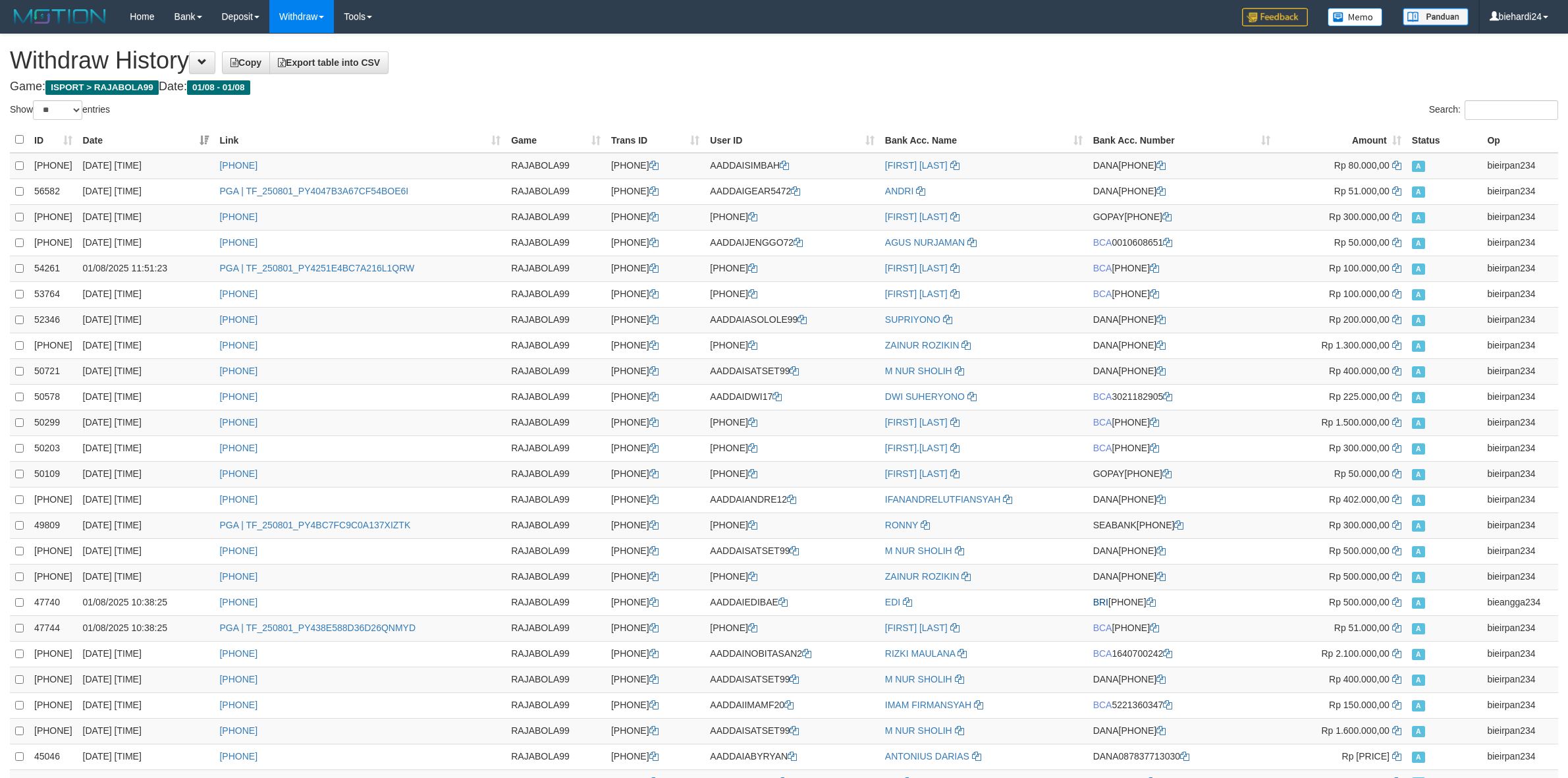select on "**" 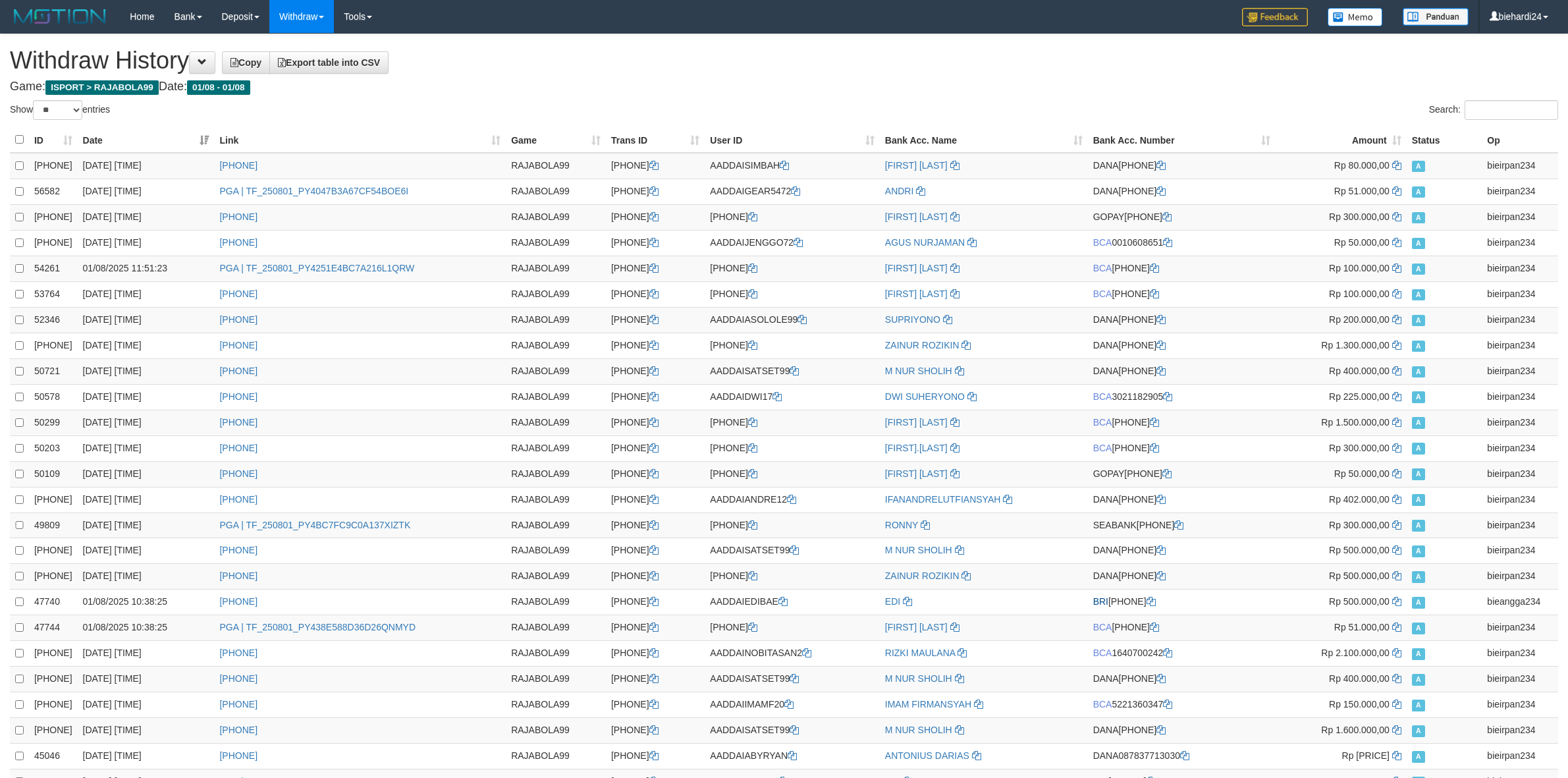 scroll, scrollTop: 667, scrollLeft: 0, axis: vertical 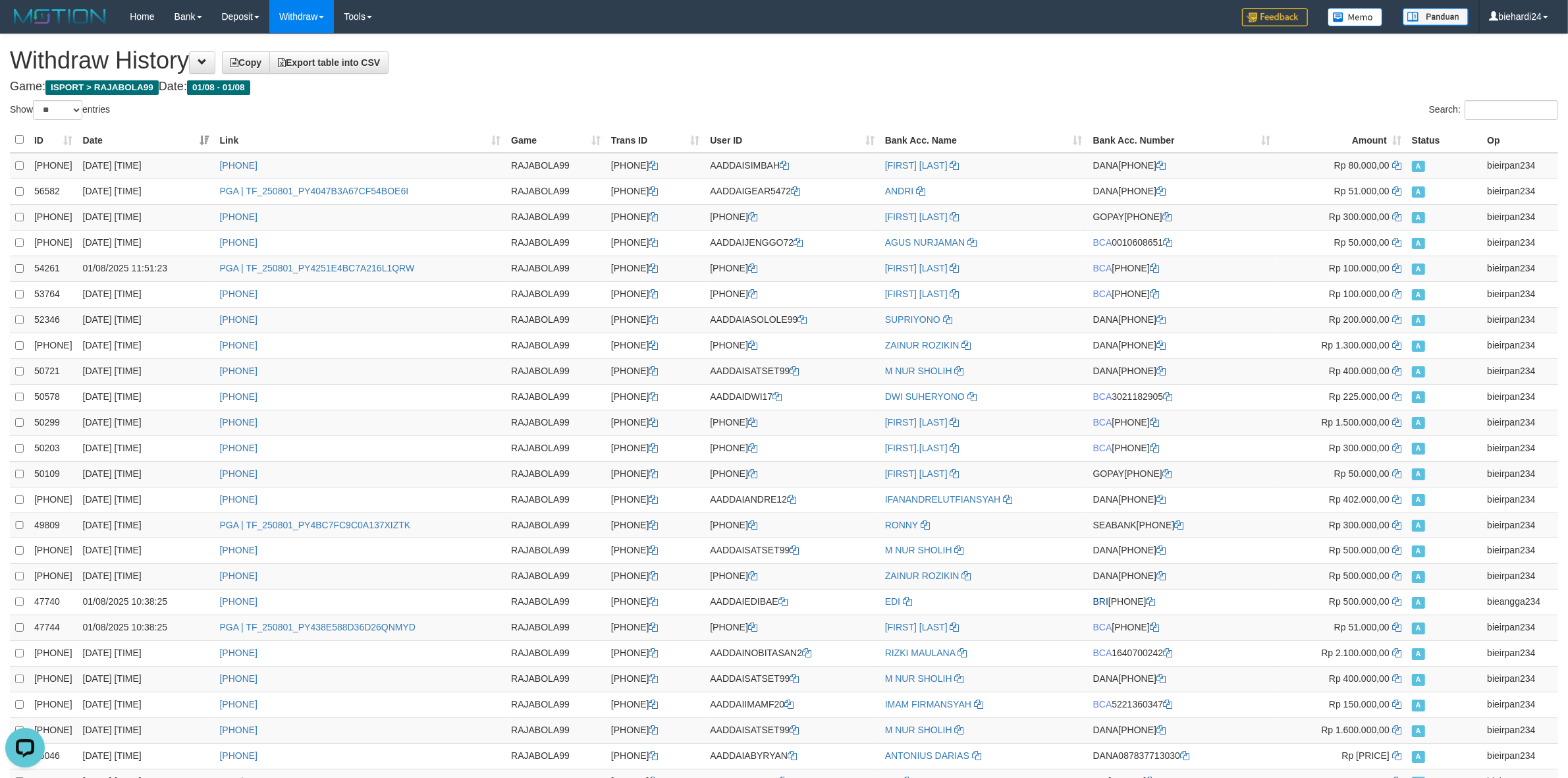 drag, startPoint x: 1006, startPoint y: 109, endPoint x: 866, endPoint y: 96, distance: 140.6023 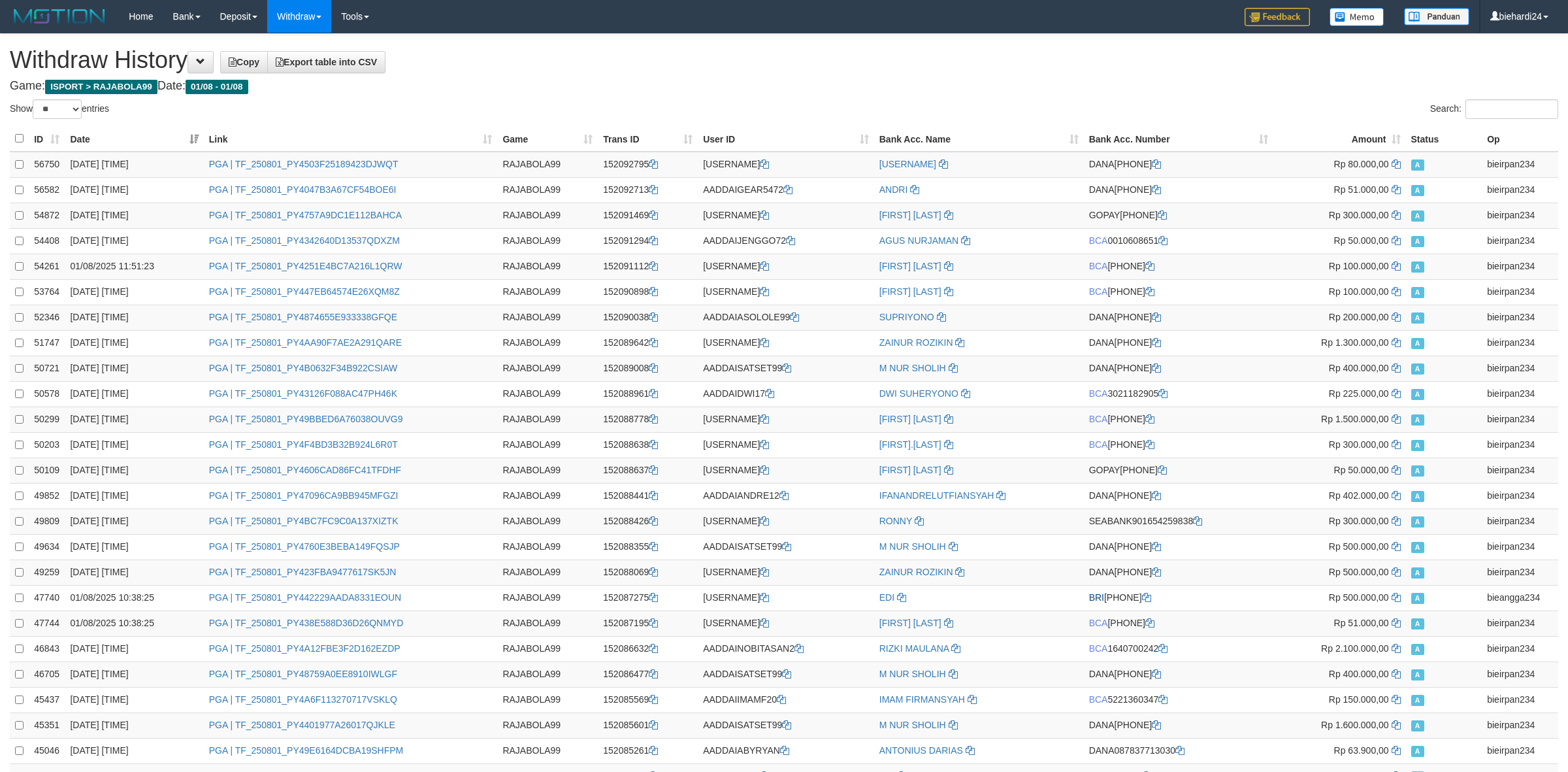 select on "**" 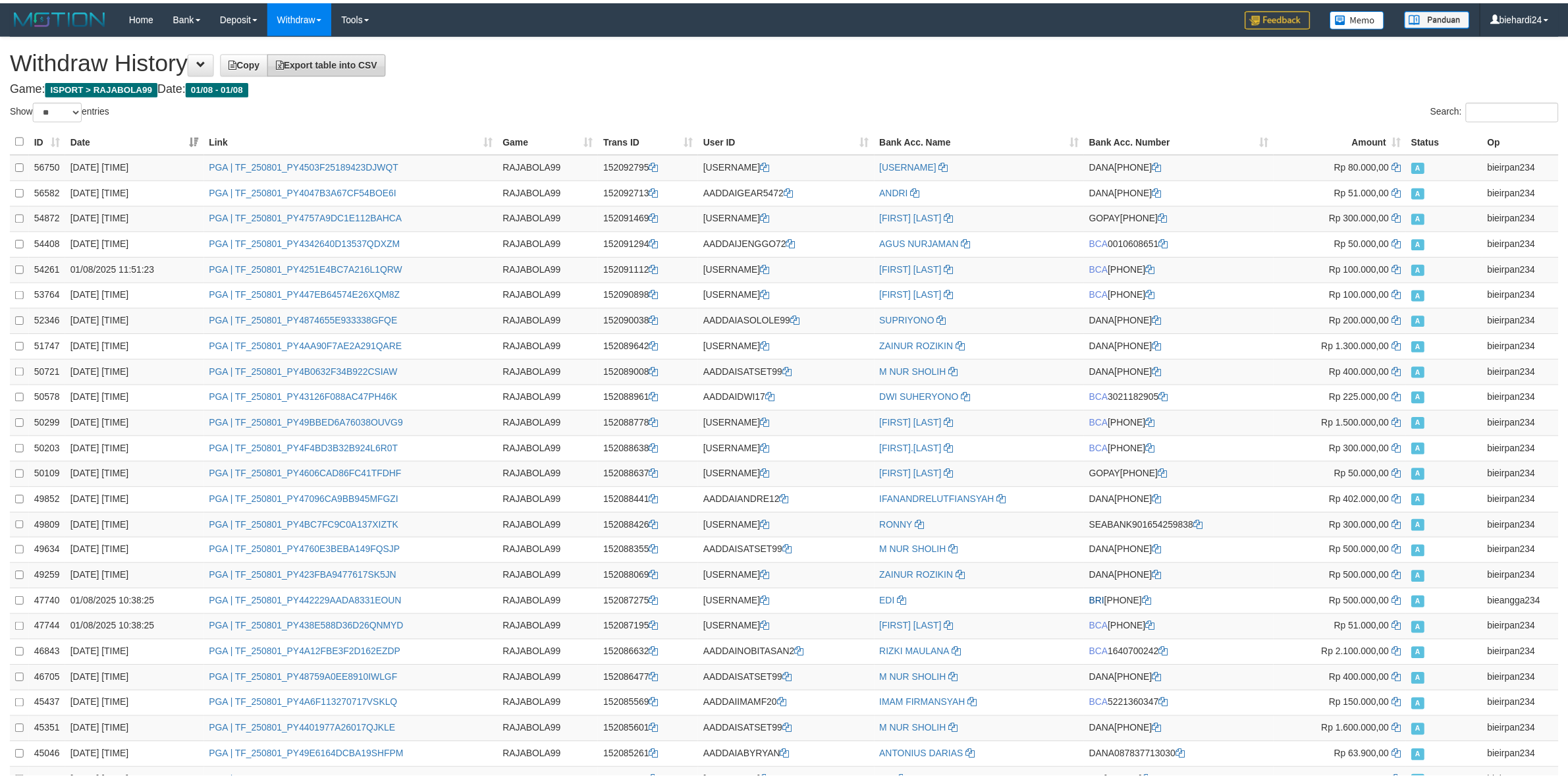 scroll, scrollTop: 0, scrollLeft: 0, axis: both 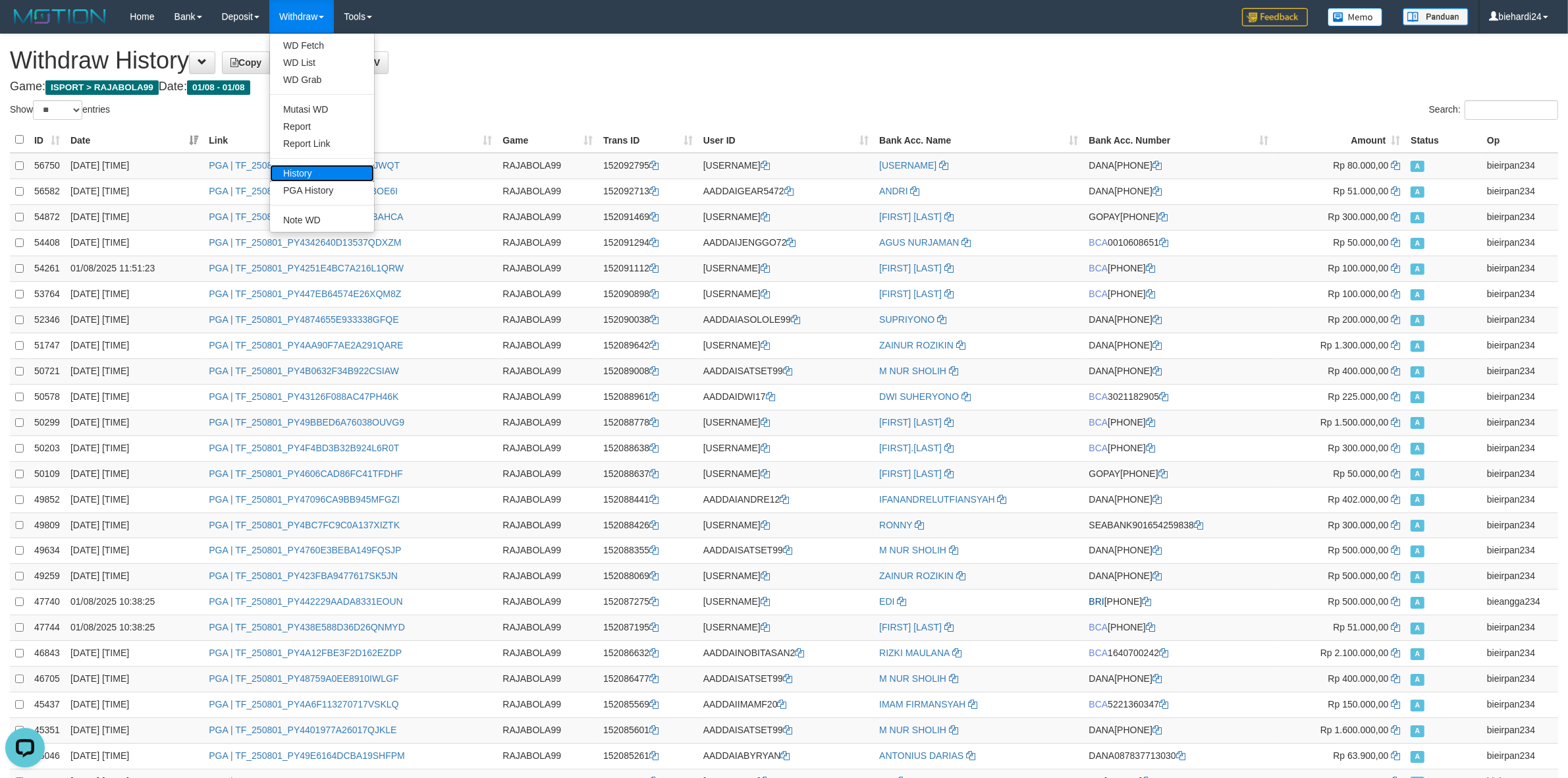 click on "History" at bounding box center [322, 173] 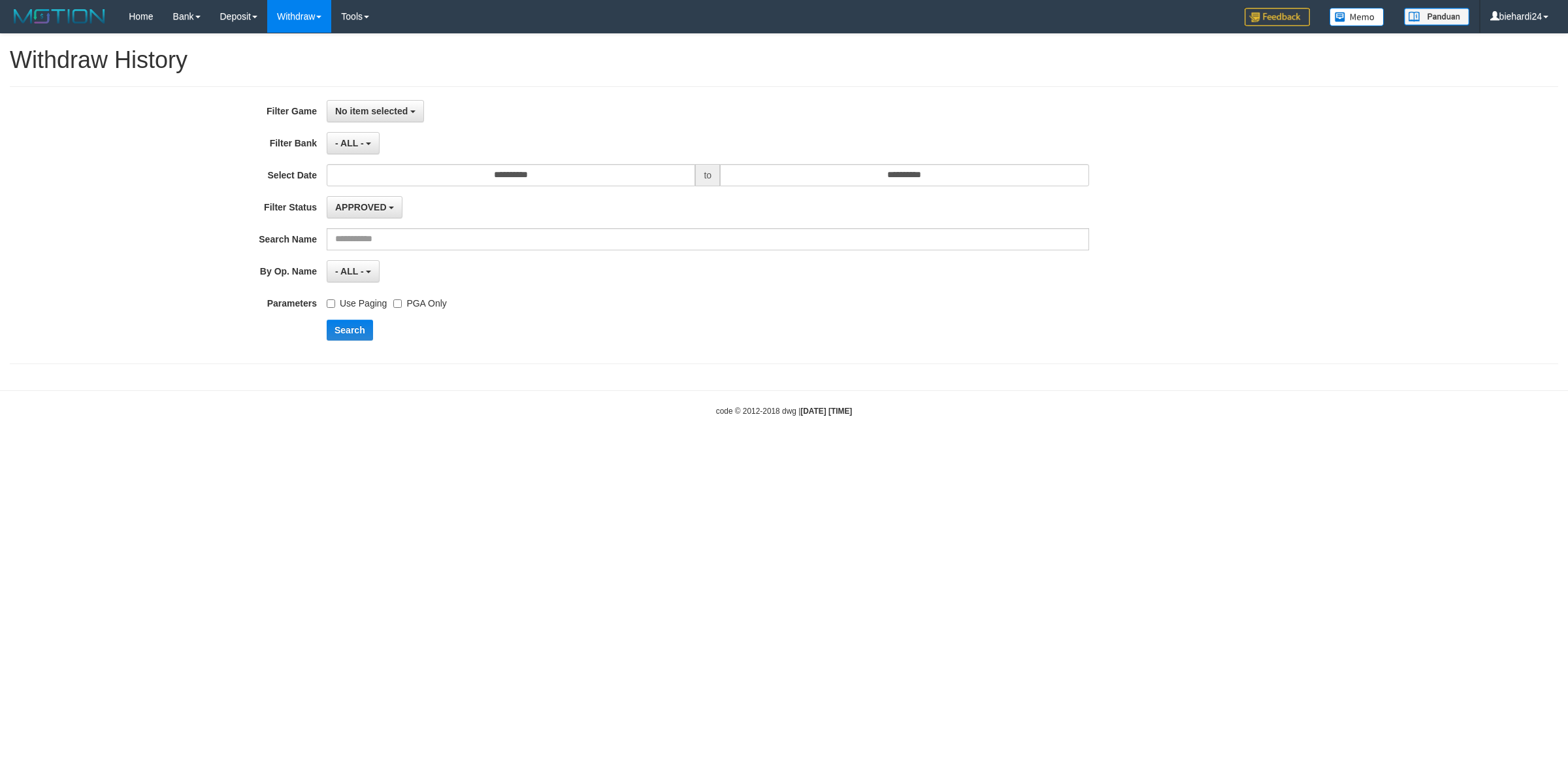 scroll, scrollTop: 0, scrollLeft: 0, axis: both 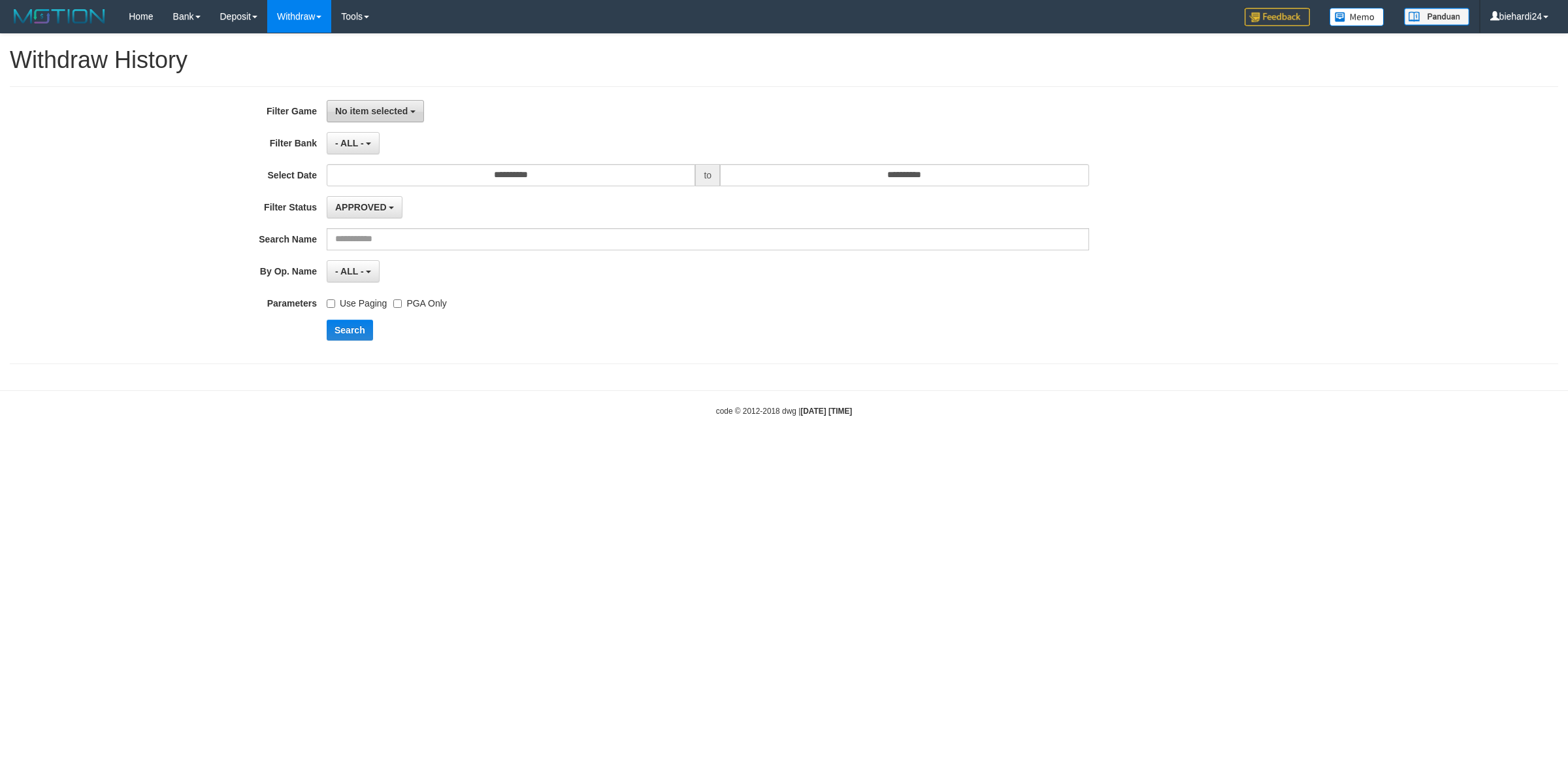 click on "No item selected" at bounding box center [371, 111] 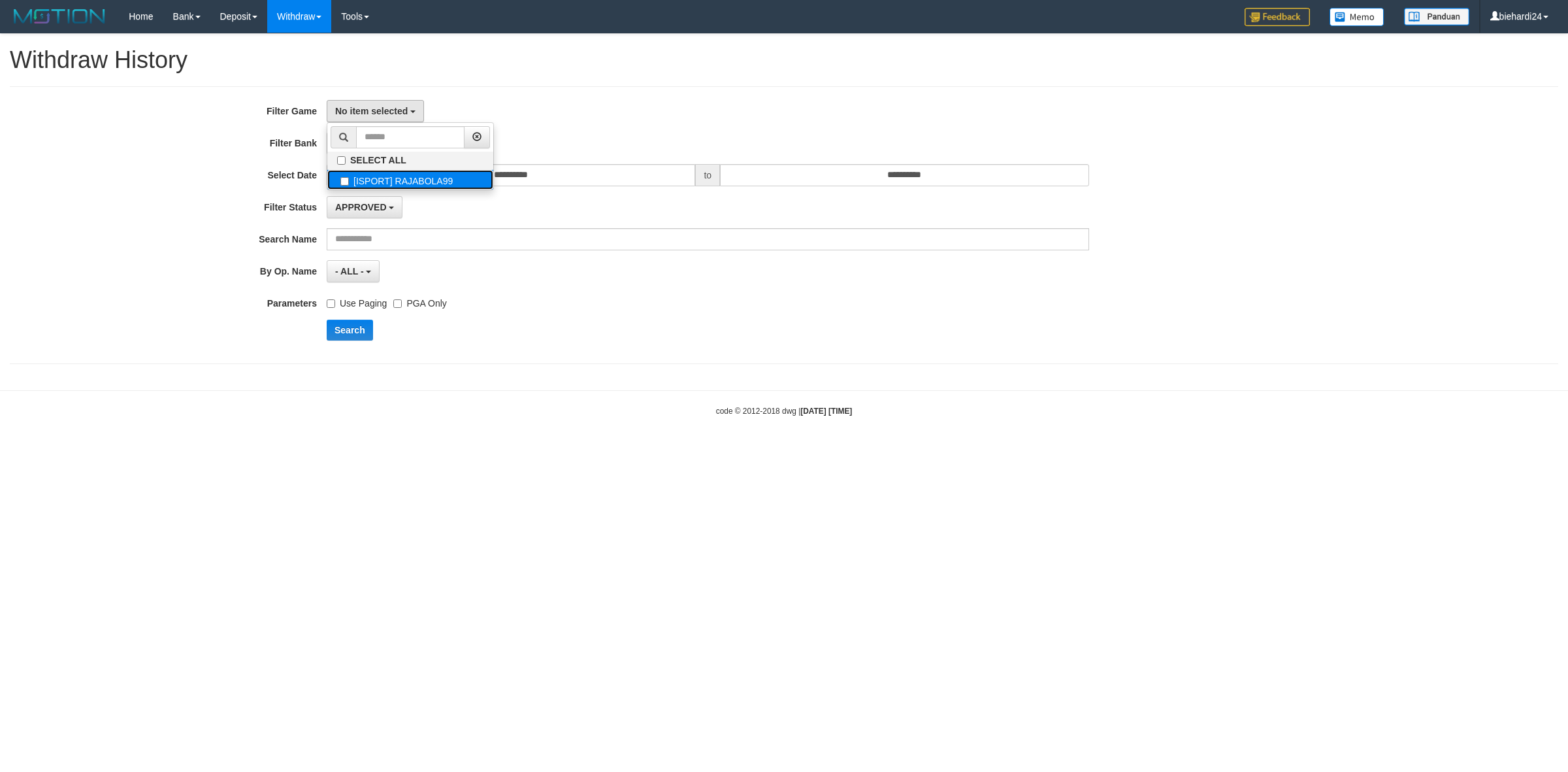 click on "[ISPORT] RAJABOLA99" at bounding box center [410, 180] 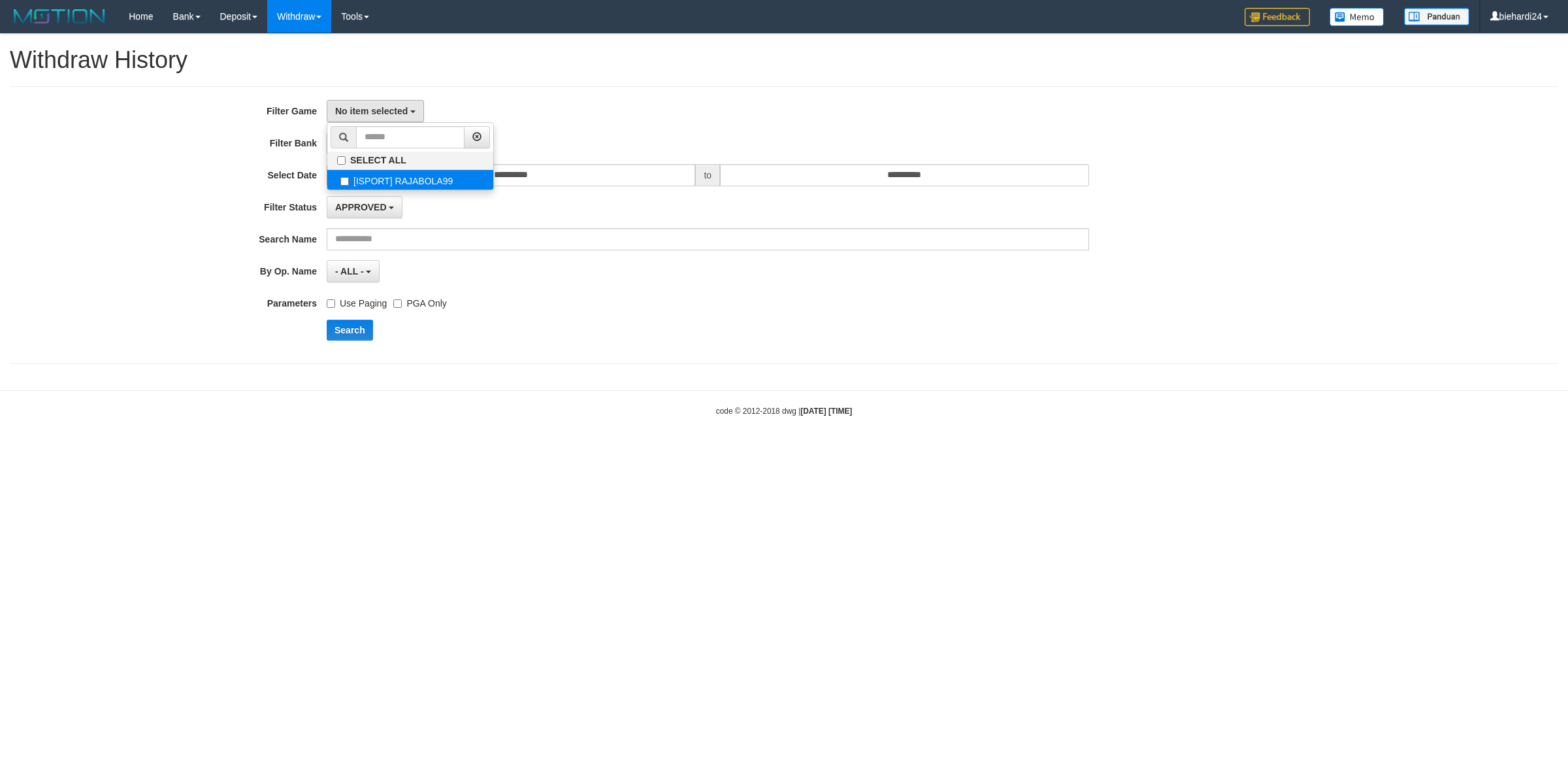 select on "****" 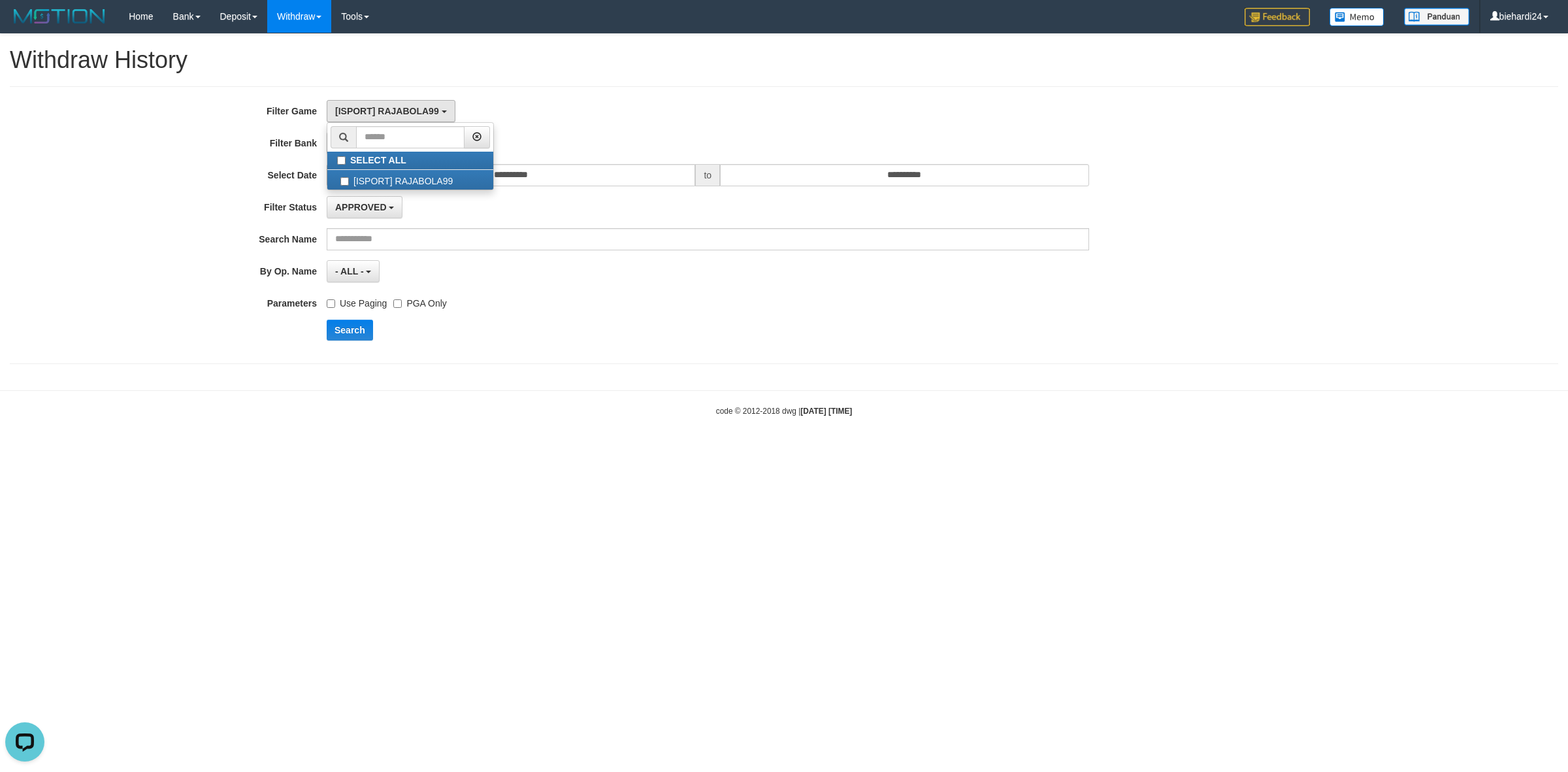 scroll, scrollTop: 0, scrollLeft: 0, axis: both 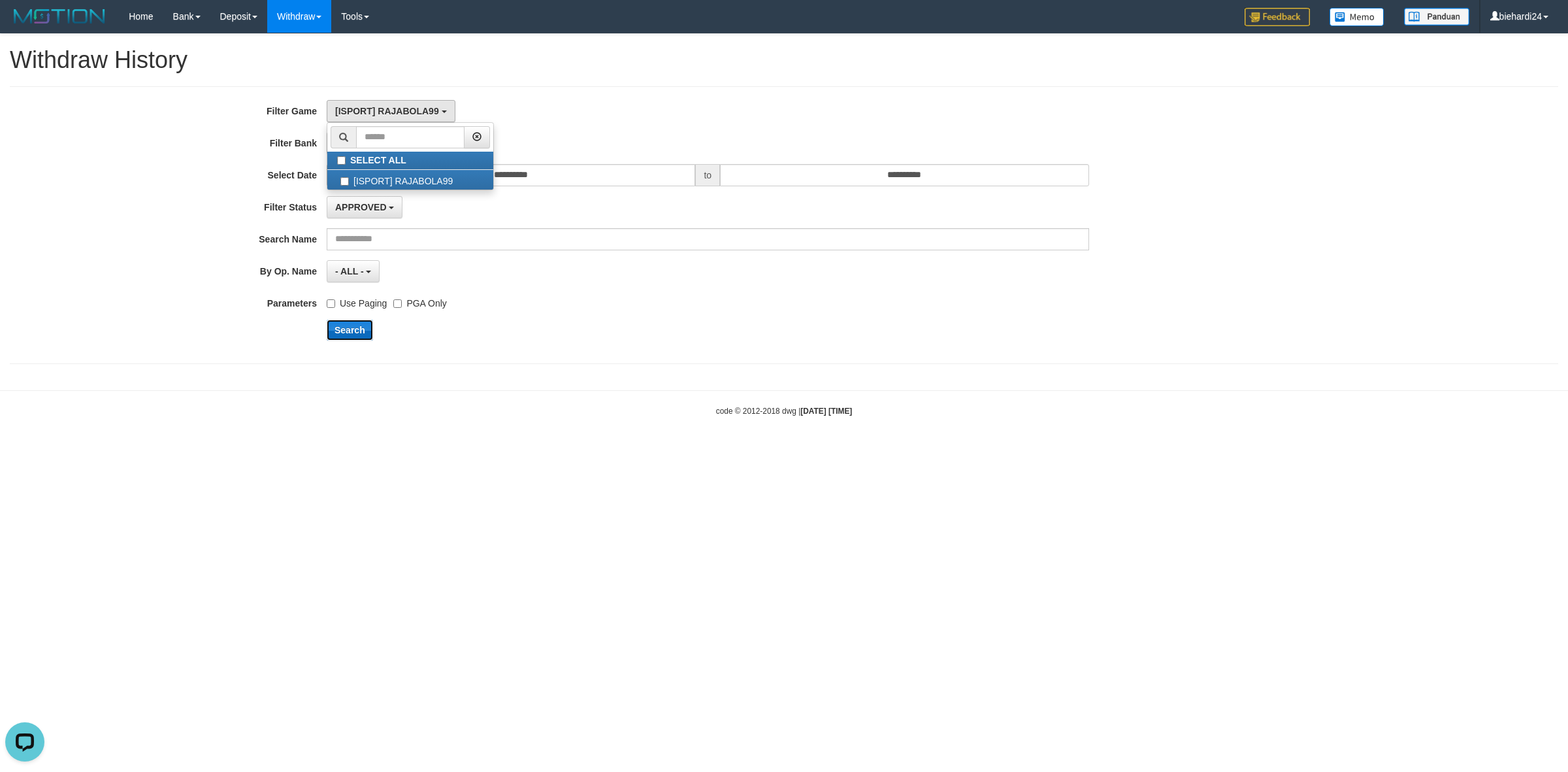 click on "Search" at bounding box center (350, 330) 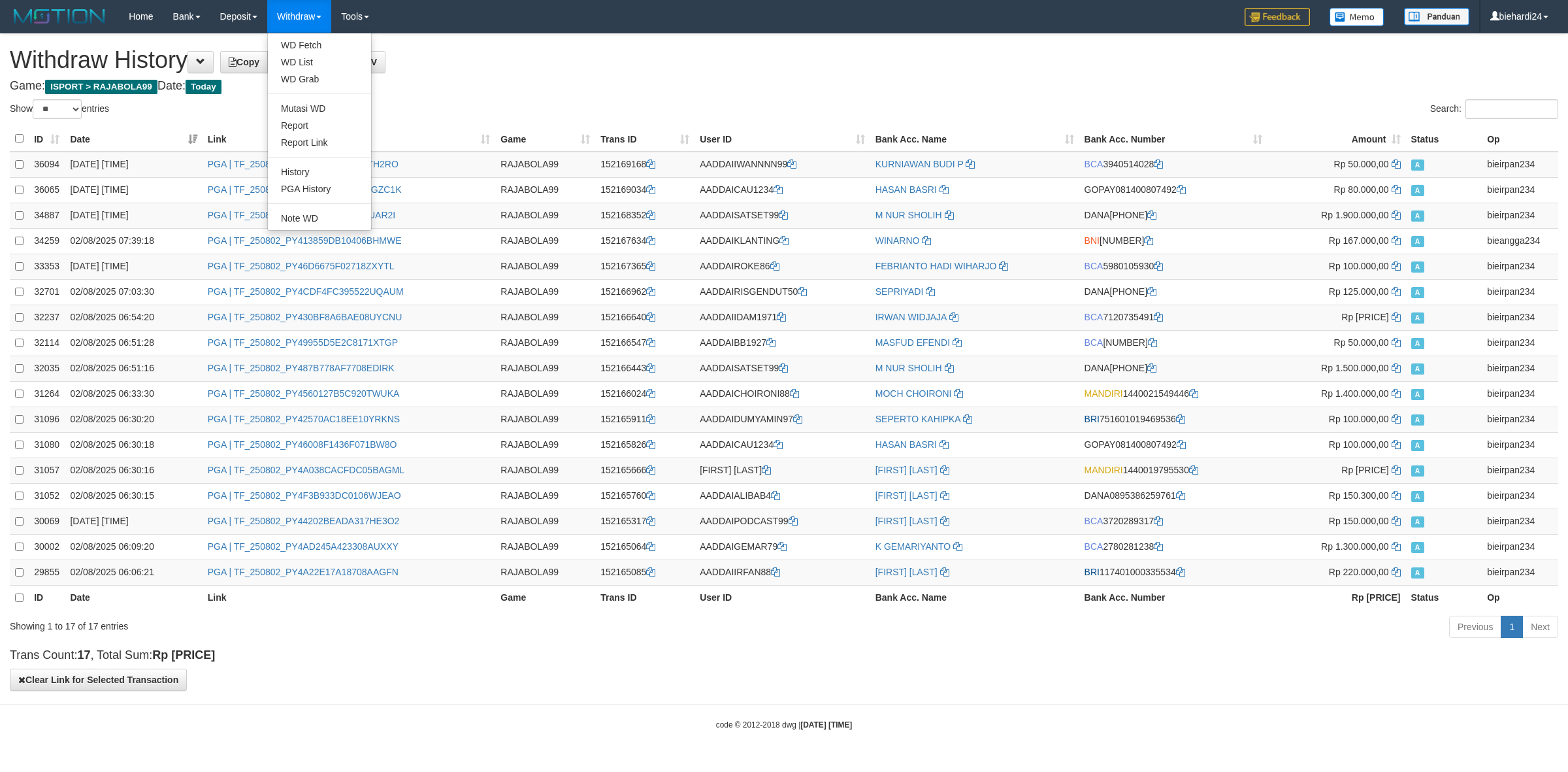 select on "**" 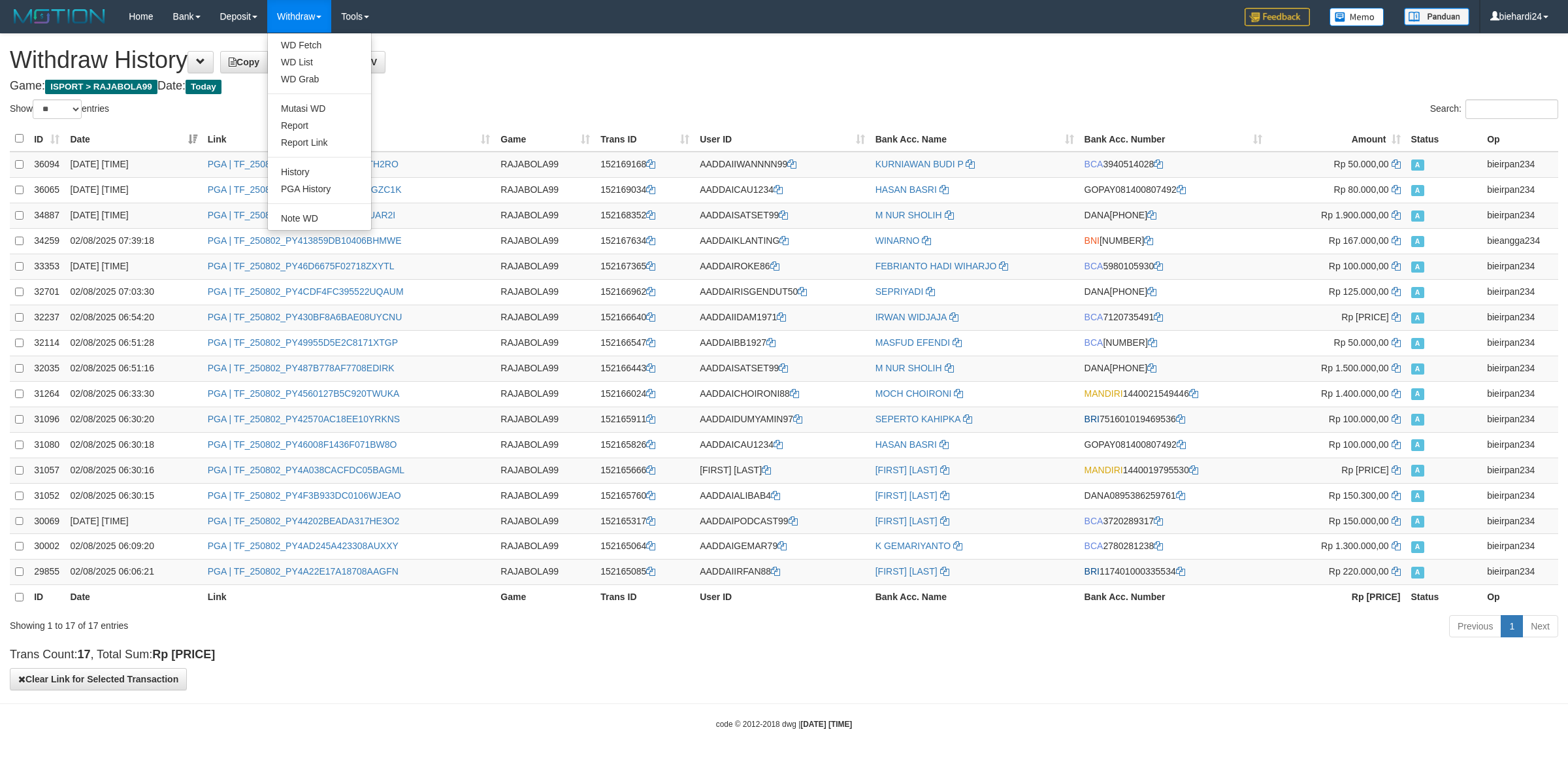 scroll, scrollTop: 0, scrollLeft: 0, axis: both 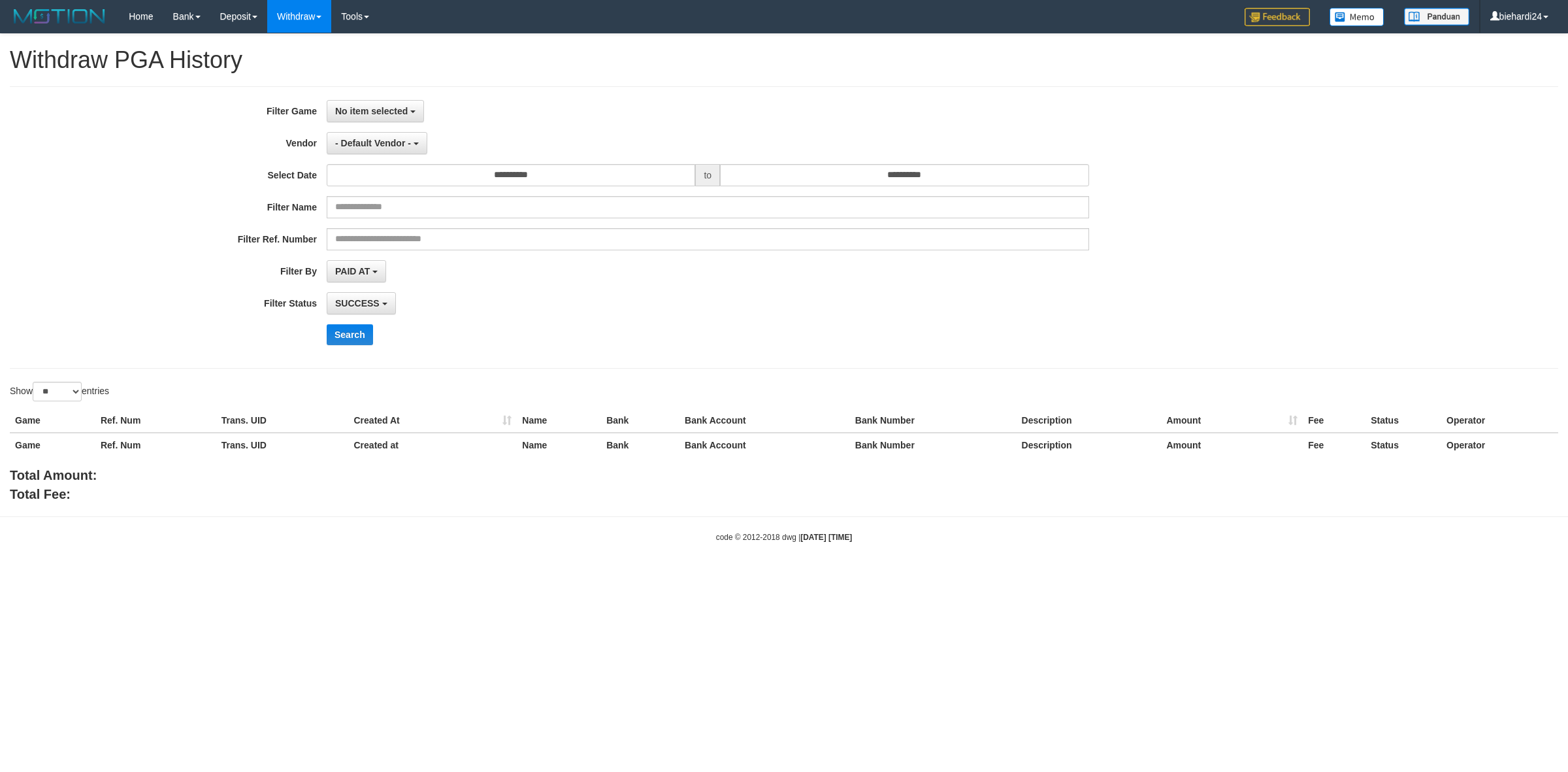 select 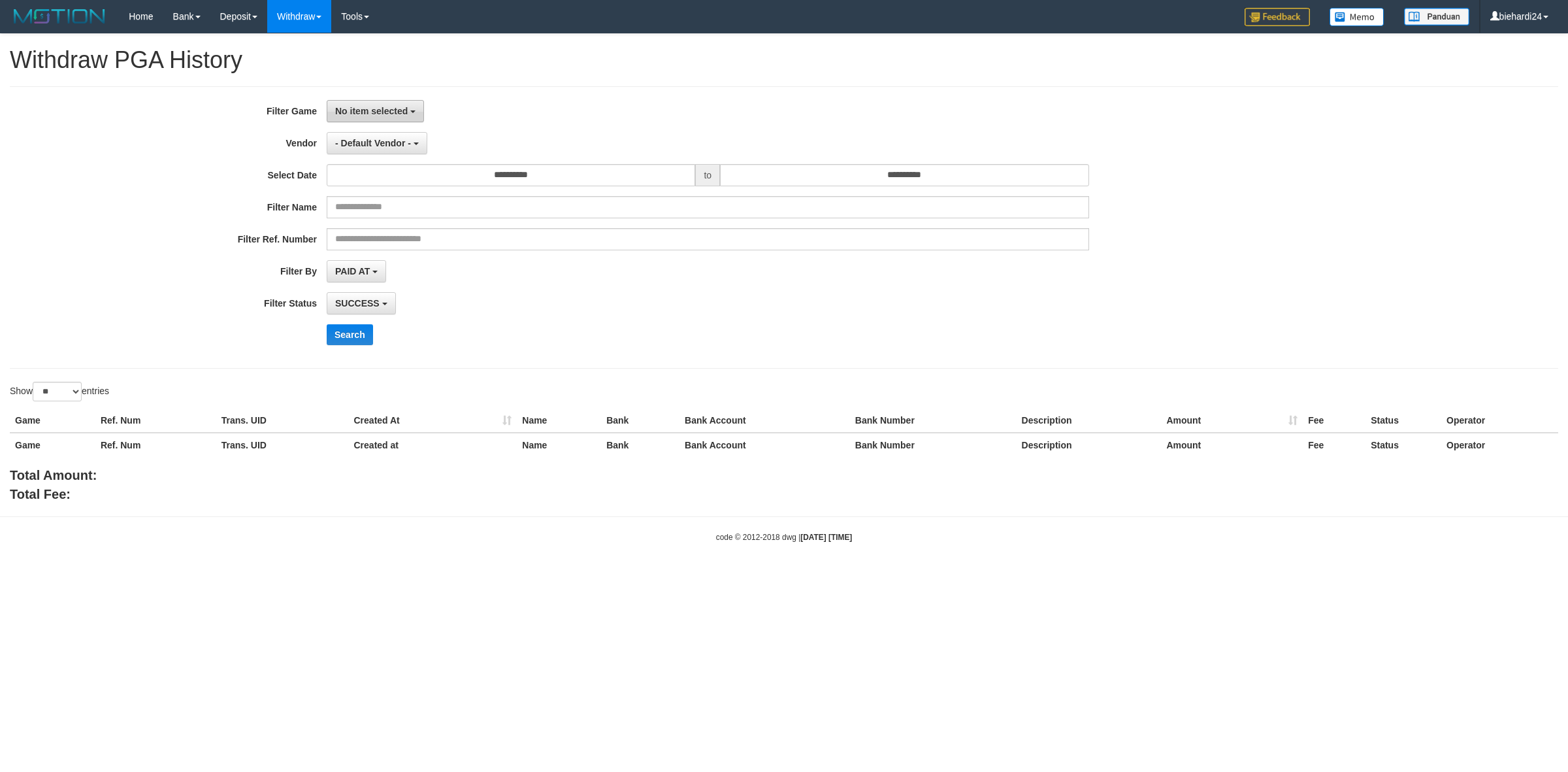 click on "No item selected" at bounding box center (375, 111) 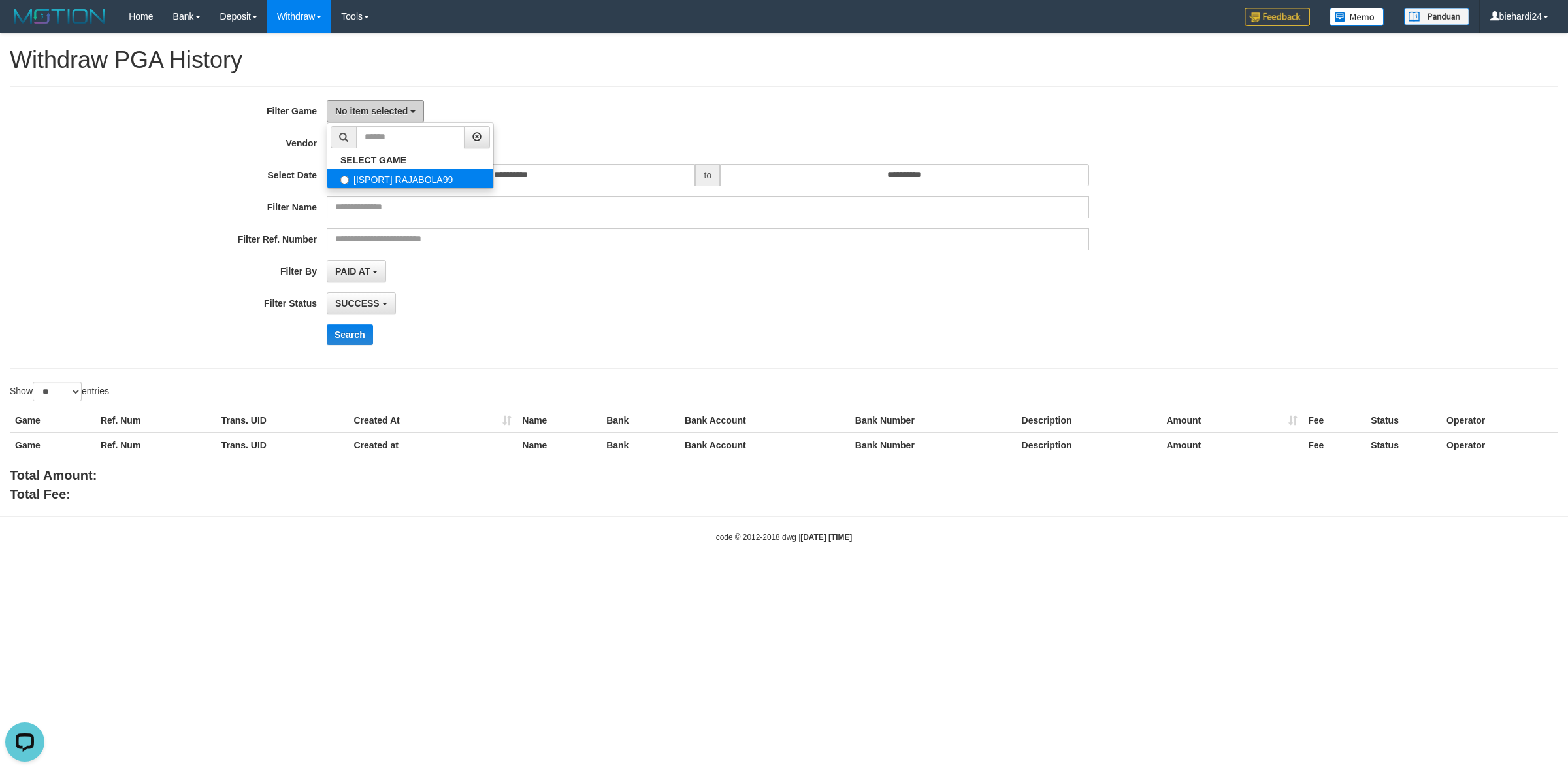scroll, scrollTop: 0, scrollLeft: 0, axis: both 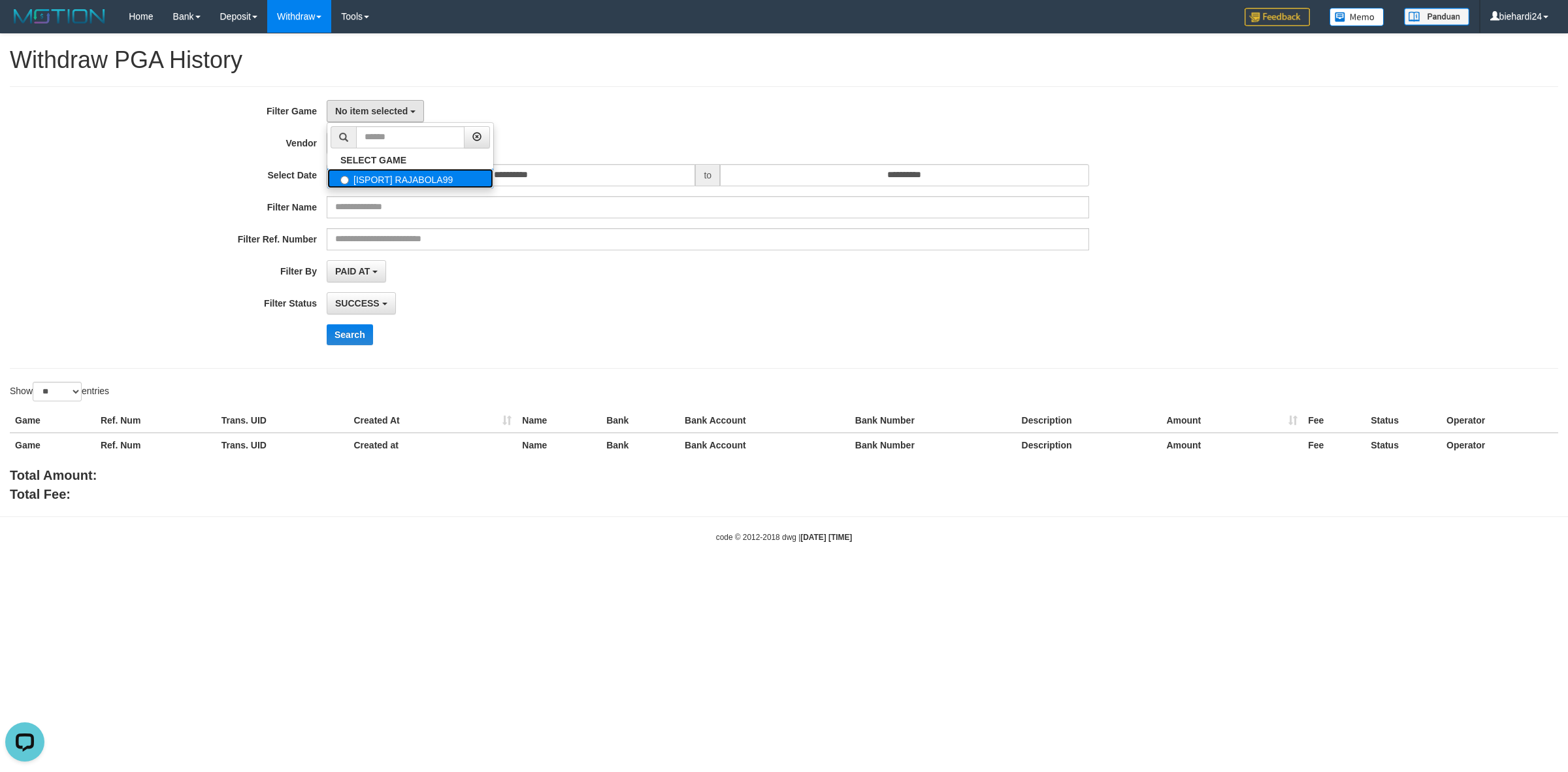 click on "[ISPORT] RAJABOLA99" at bounding box center [410, 178] 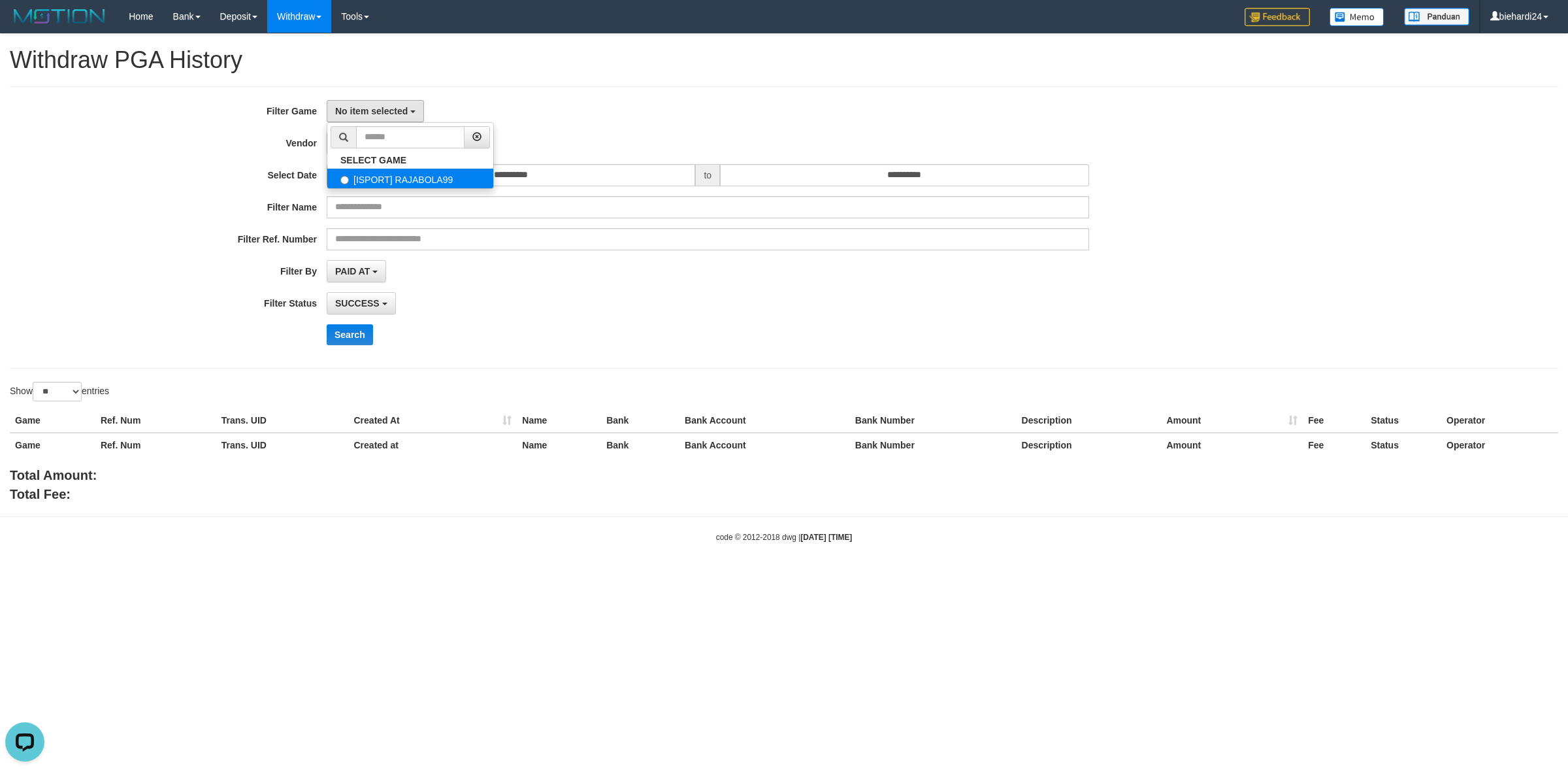 select on "****" 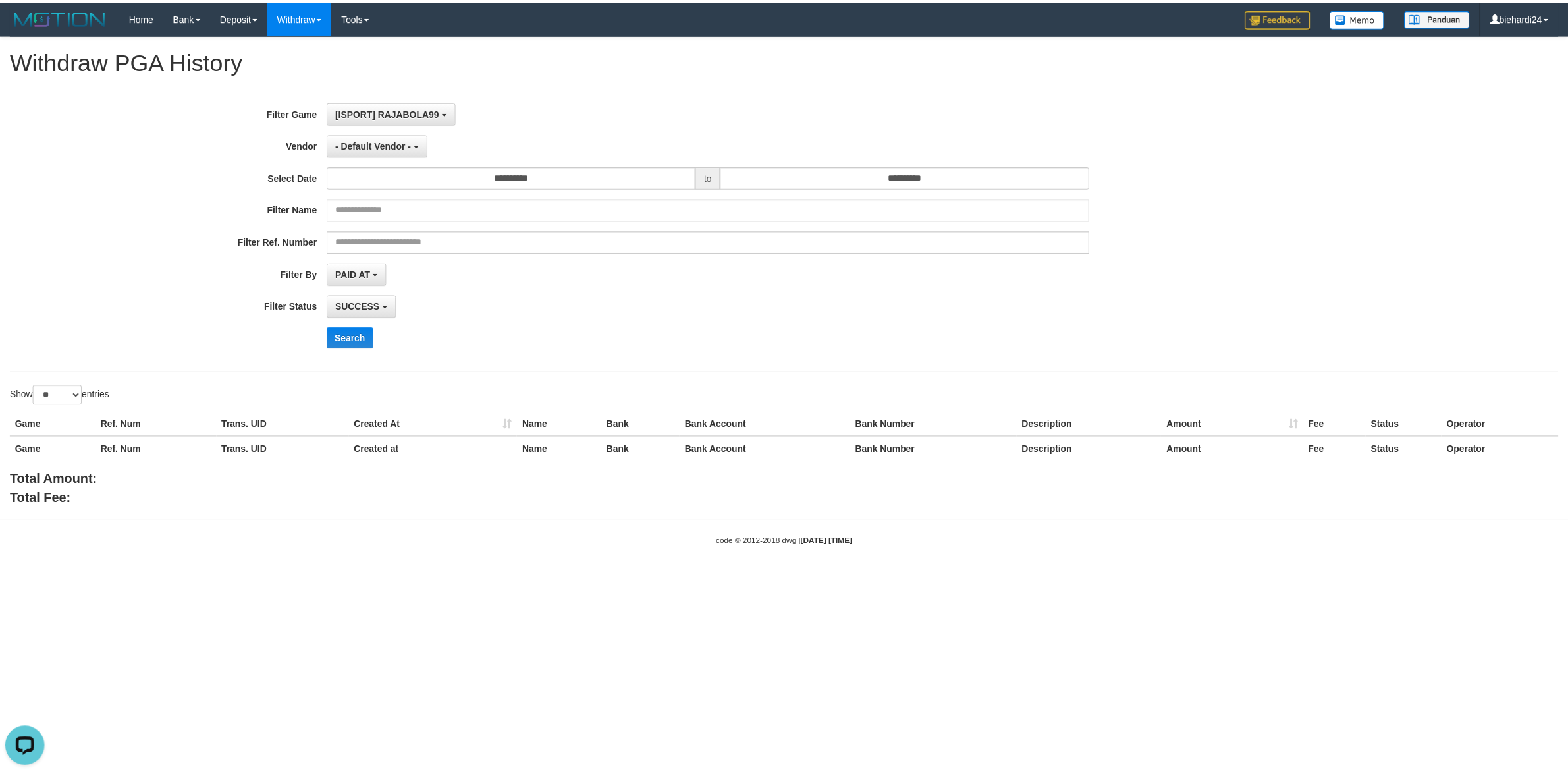 scroll, scrollTop: 11, scrollLeft: 0, axis: vertical 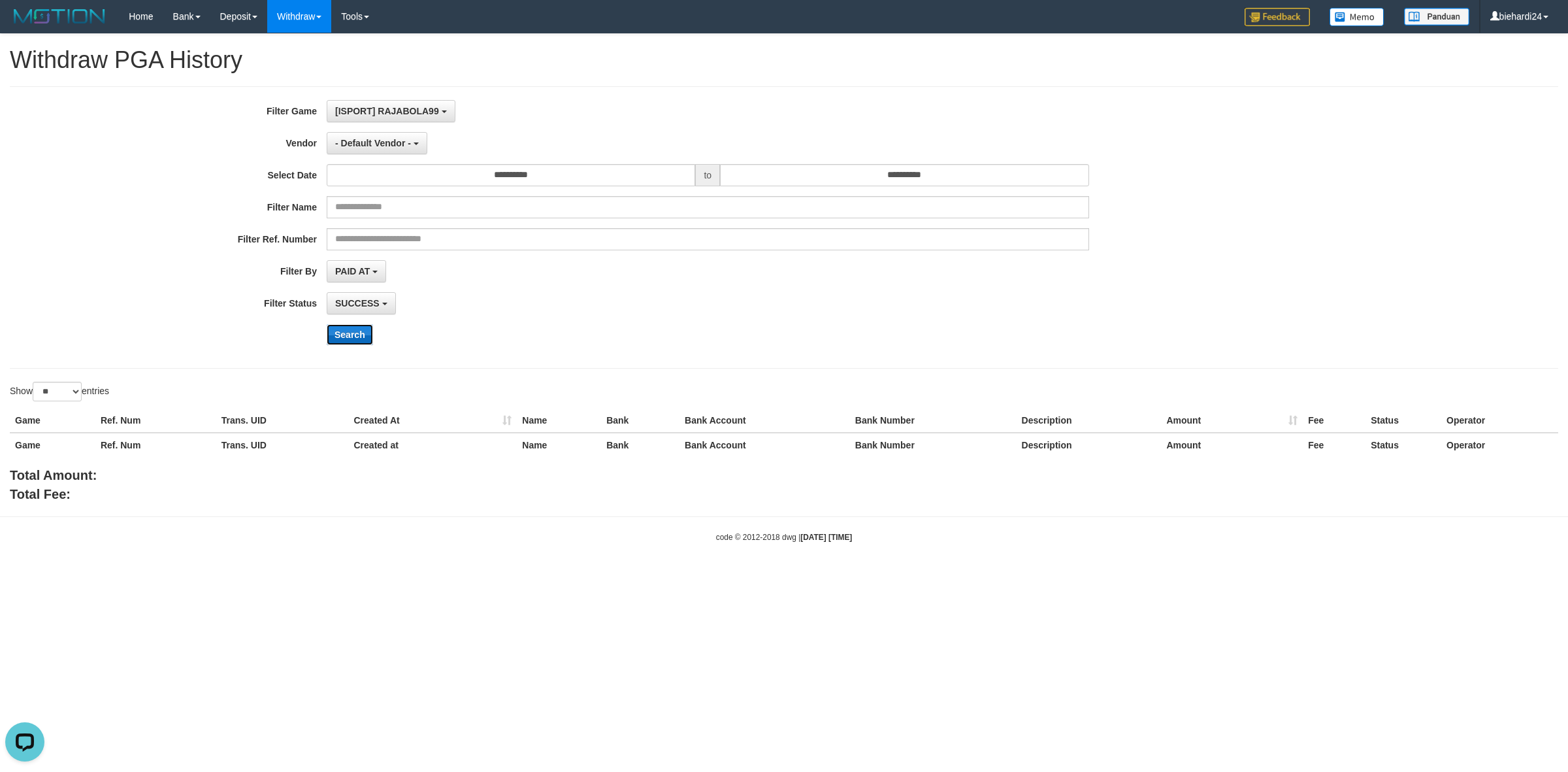 click on "Search" at bounding box center (350, 335) 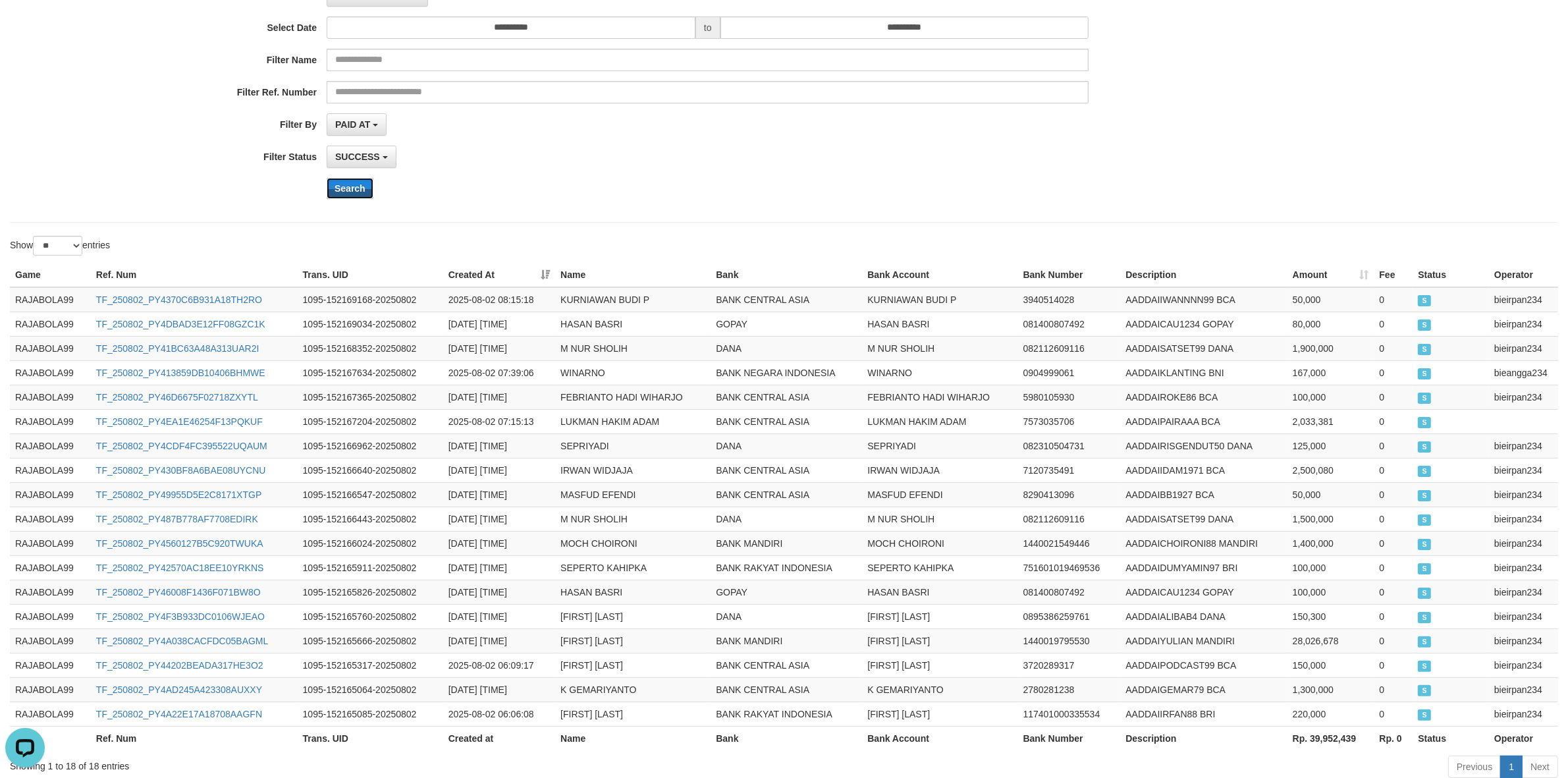 scroll, scrollTop: 165, scrollLeft: 0, axis: vertical 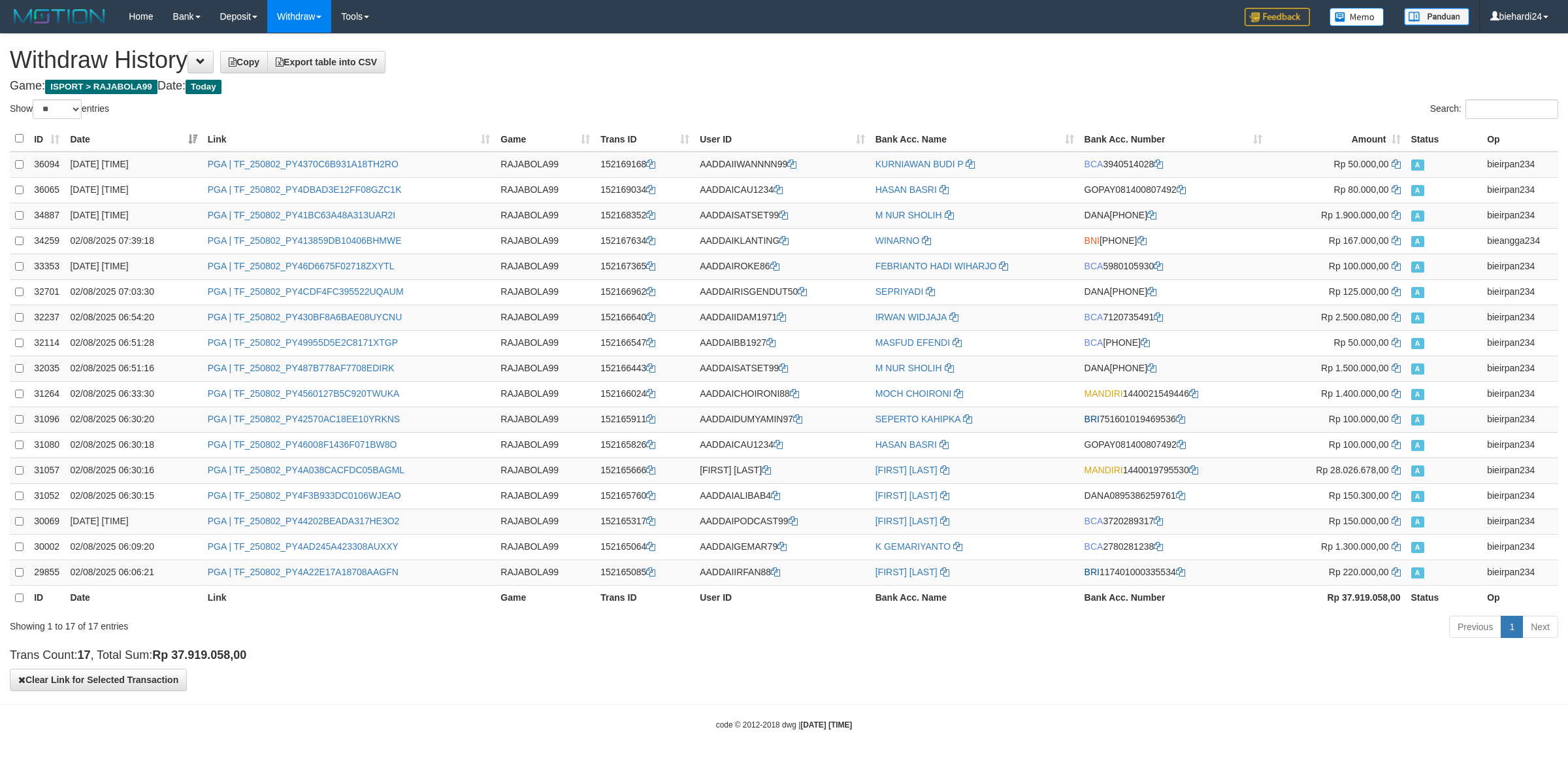 select on "**" 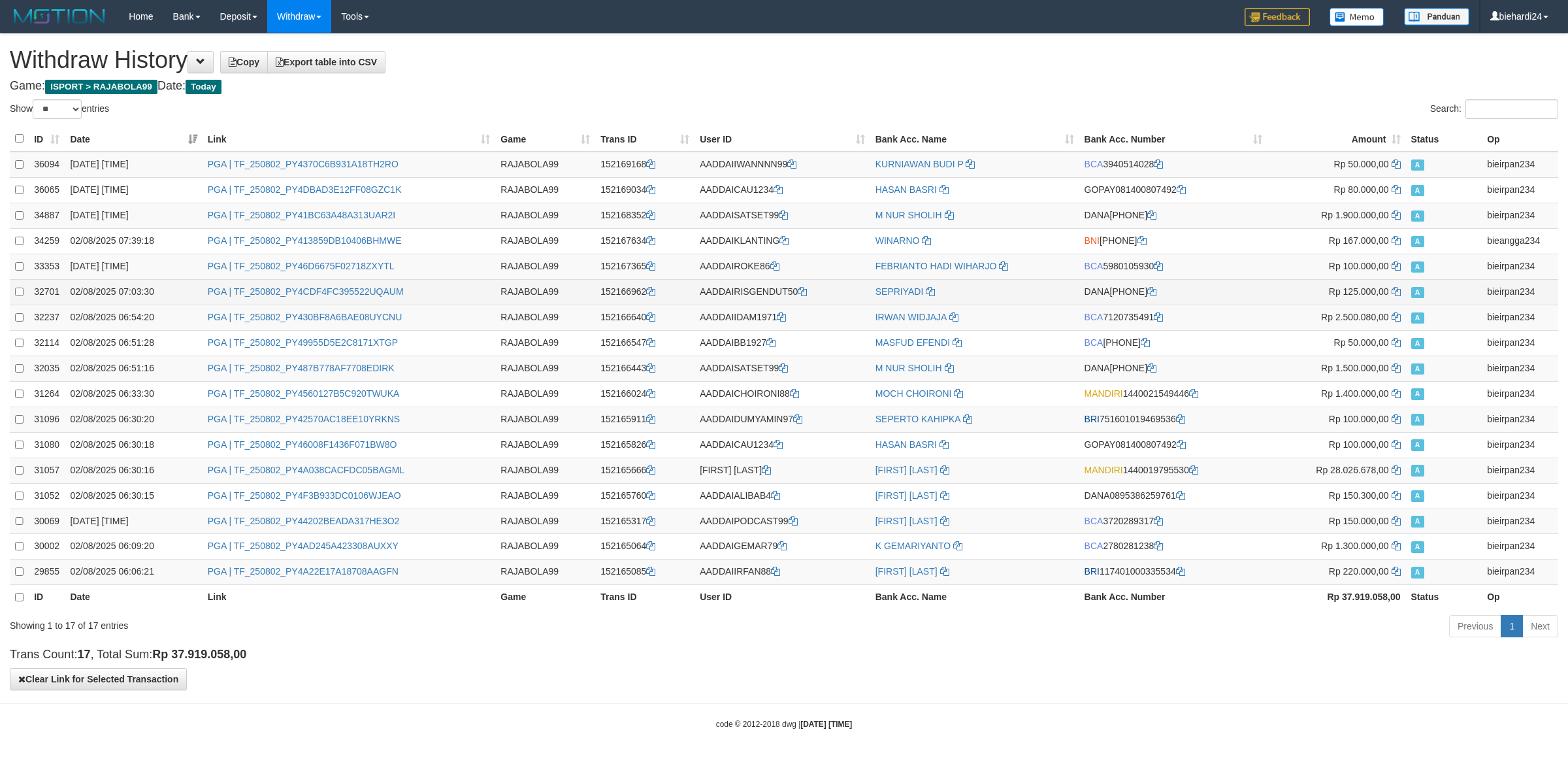 scroll, scrollTop: 0, scrollLeft: 0, axis: both 